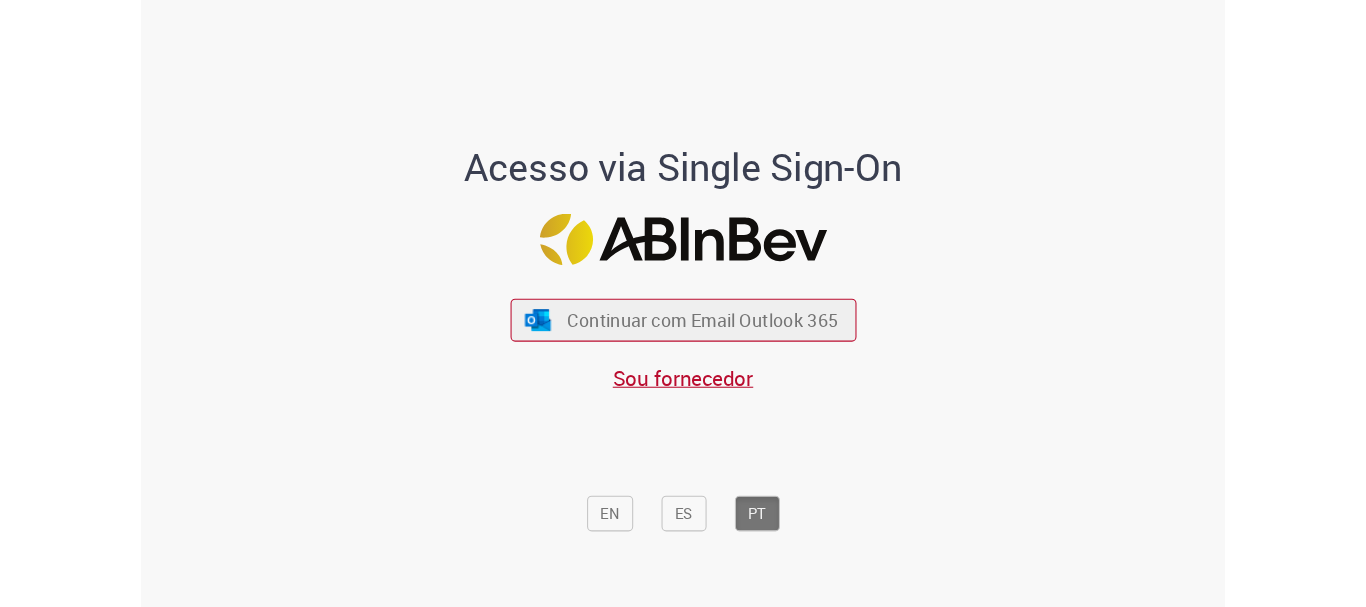 scroll, scrollTop: 0, scrollLeft: 0, axis: both 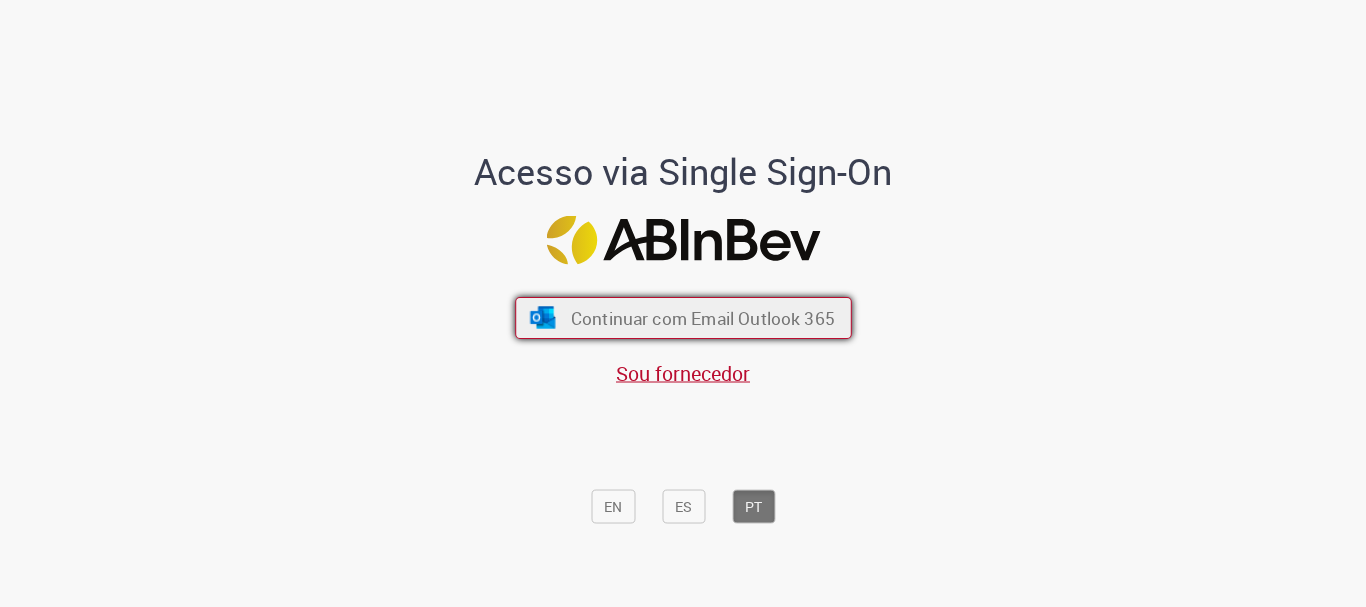click on "Continuar com Email Outlook 365" at bounding box center (702, 318) 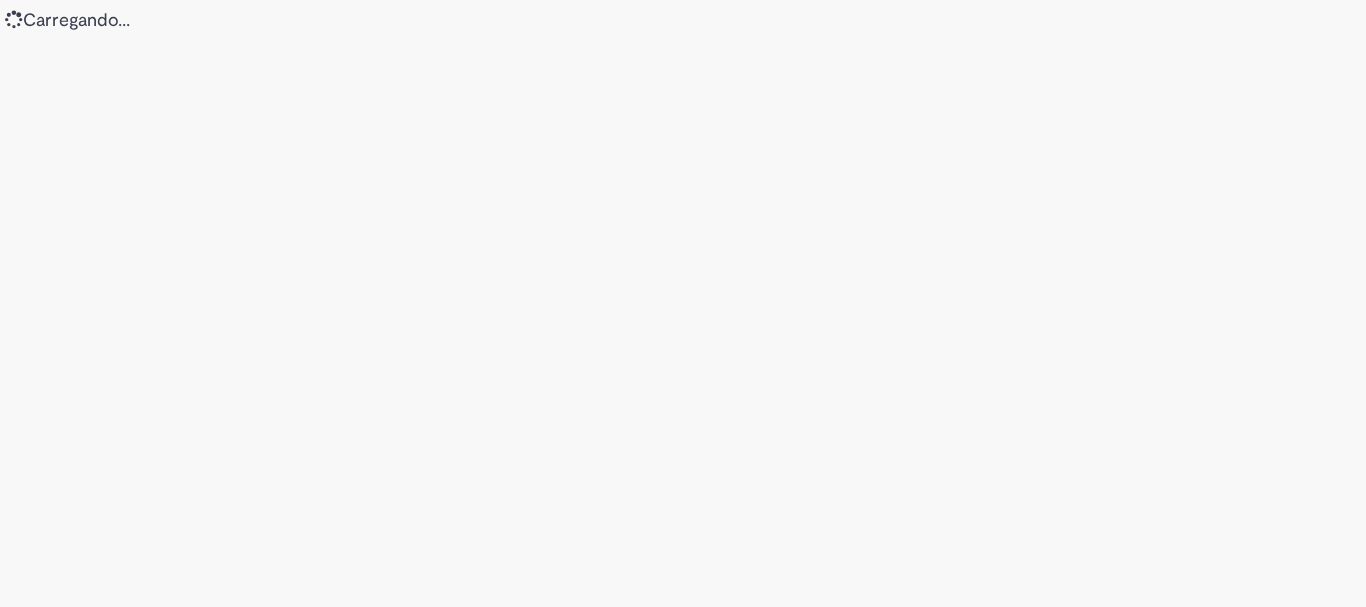 scroll, scrollTop: 0, scrollLeft: 0, axis: both 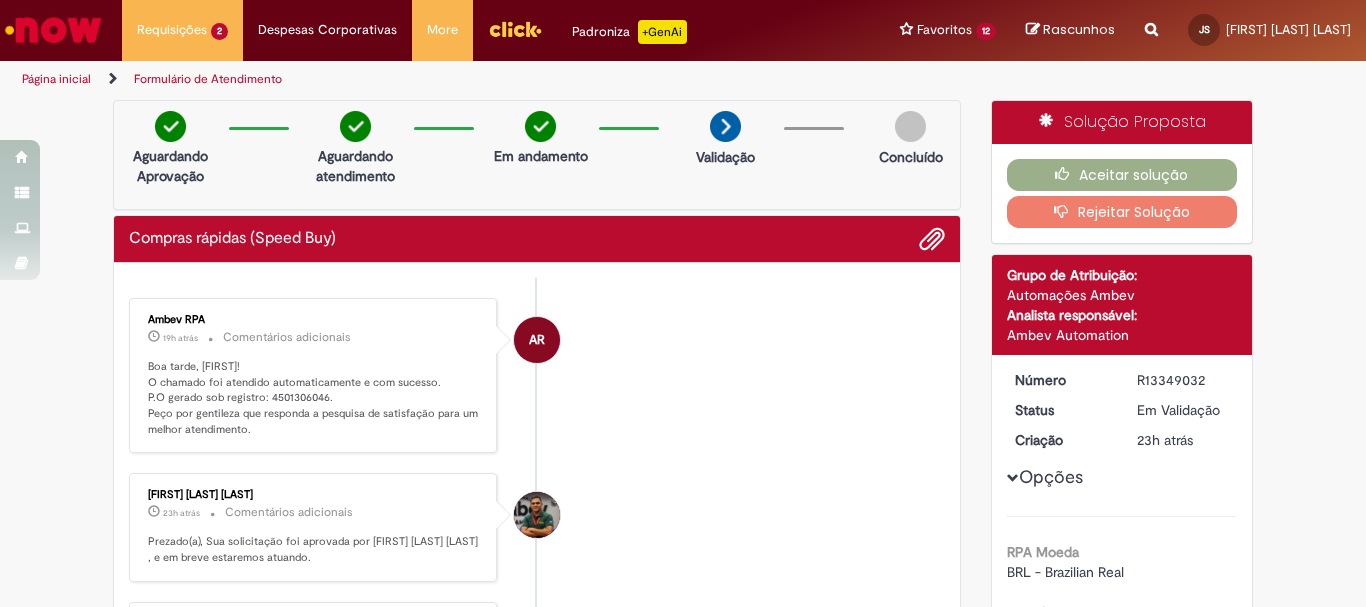 click at bounding box center [53, 30] 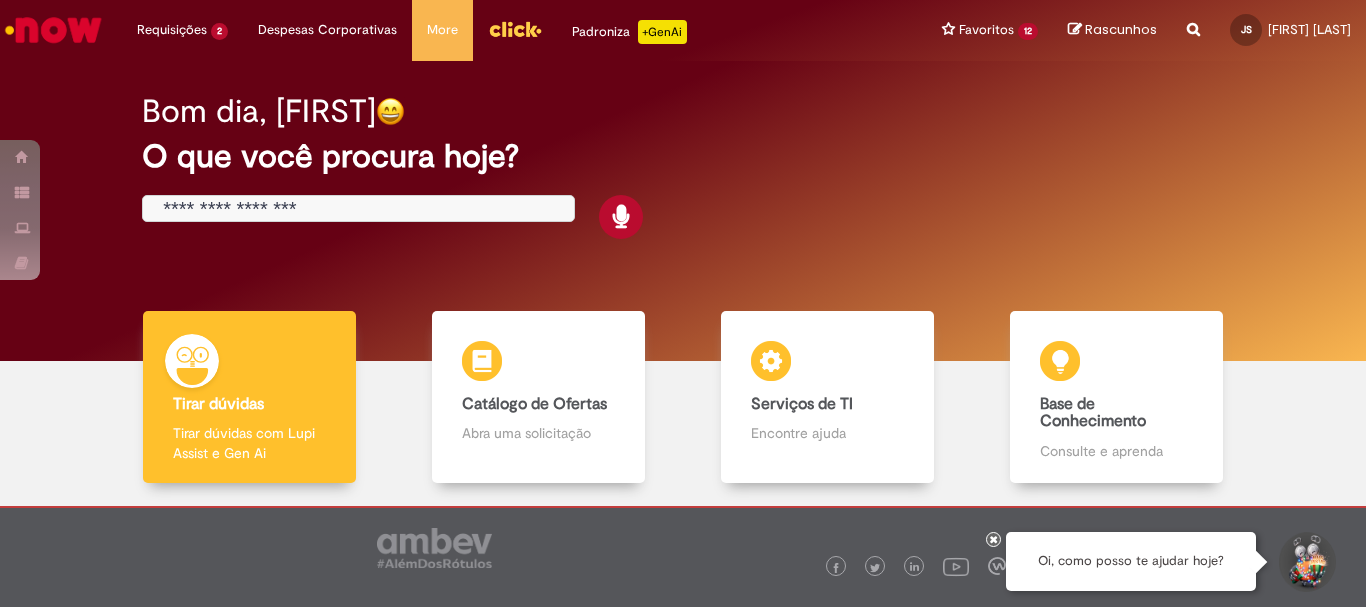 scroll, scrollTop: 0, scrollLeft: 0, axis: both 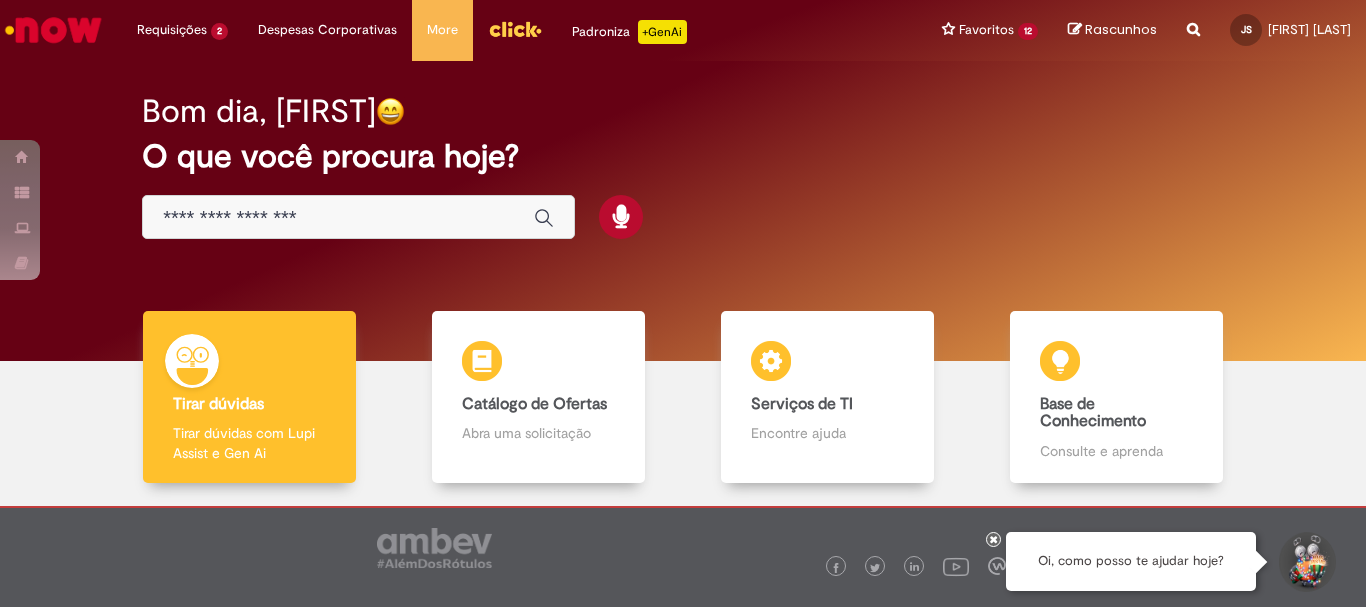 click at bounding box center [338, 218] 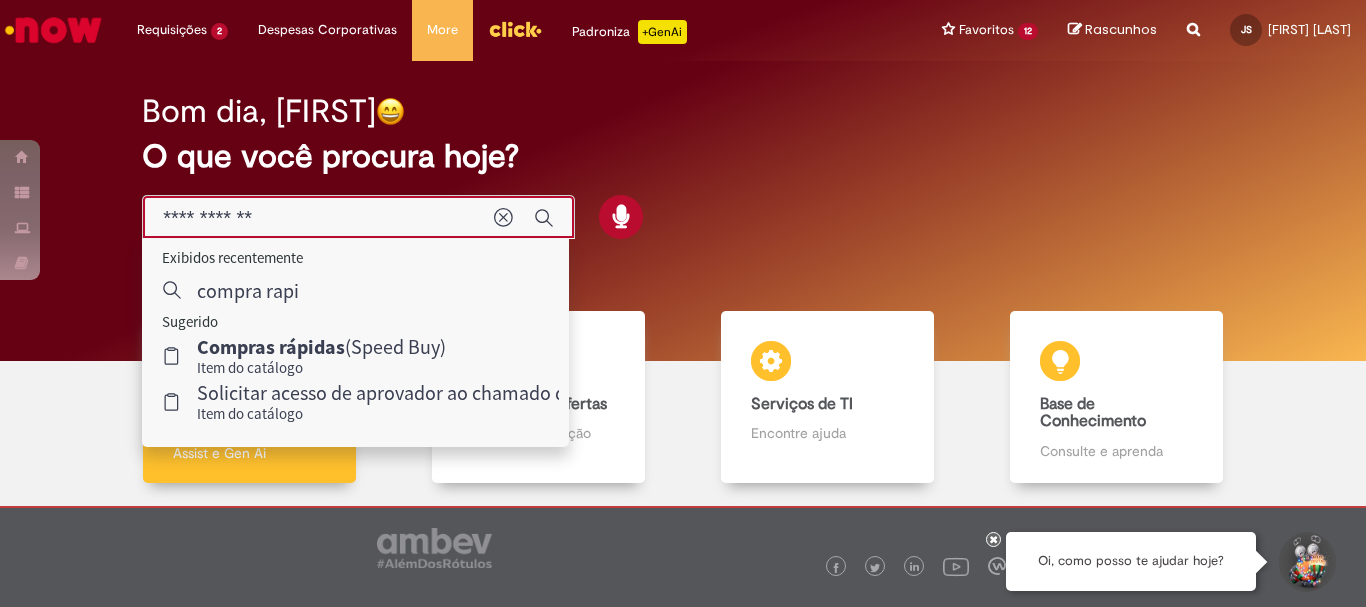 type on "**********" 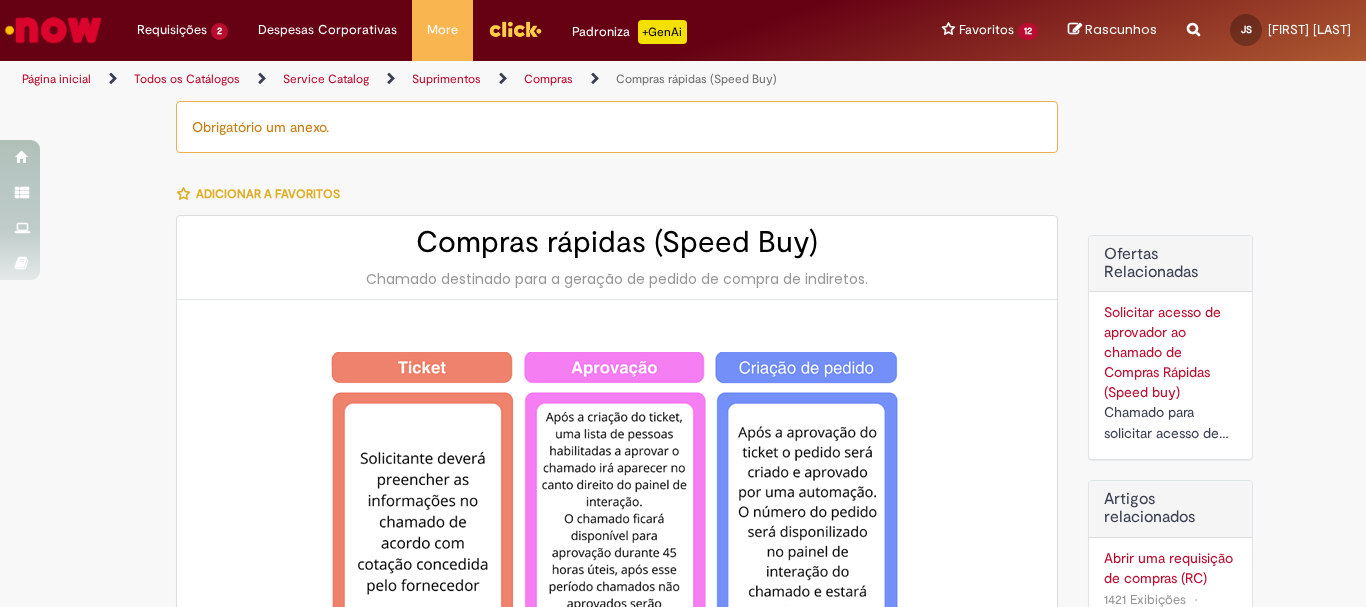 type on "********" 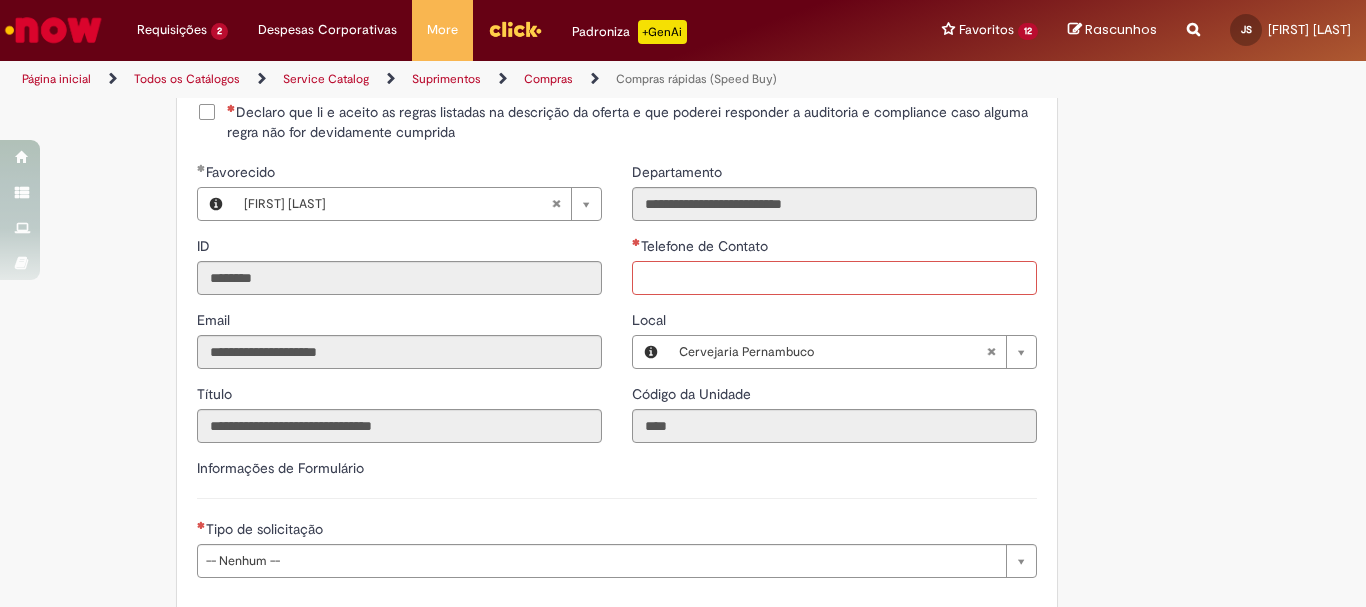 click on "Telefone de Contato" at bounding box center [834, 278] 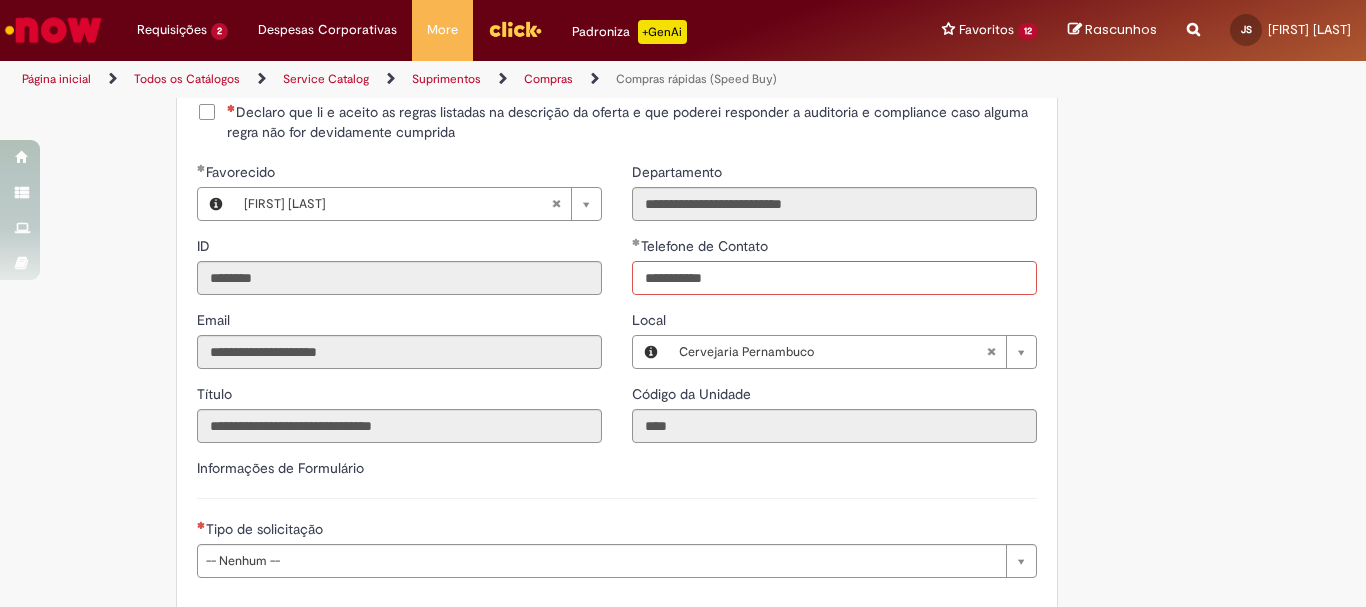 type on "**********" 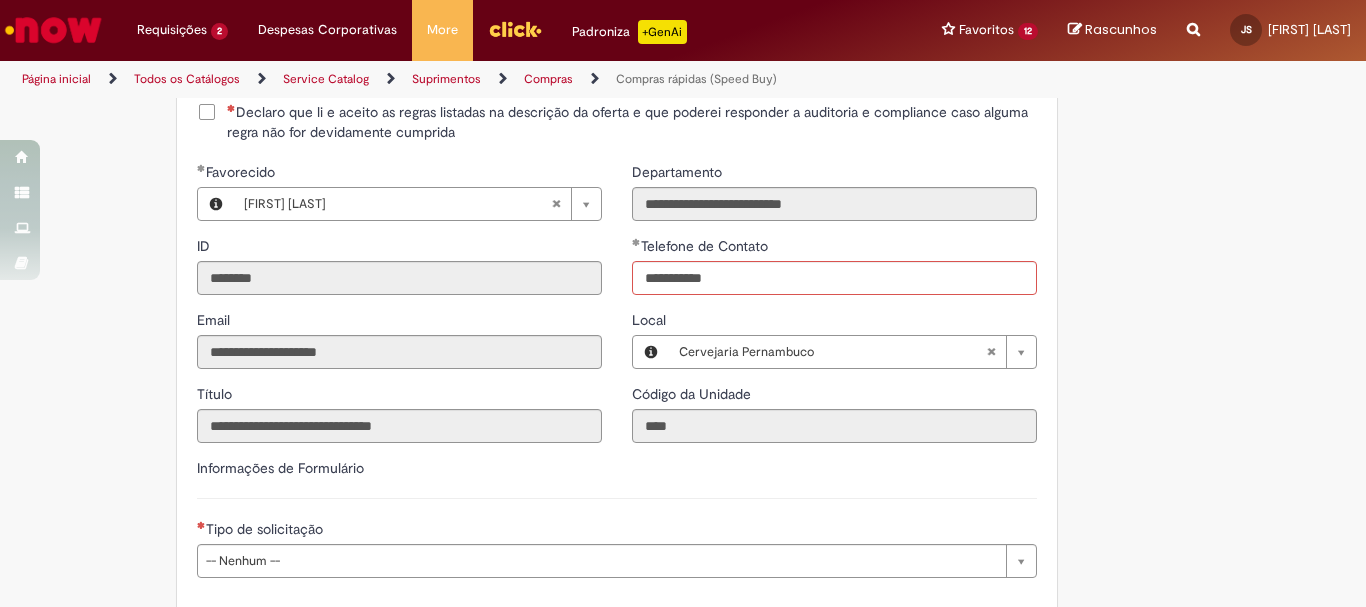 type 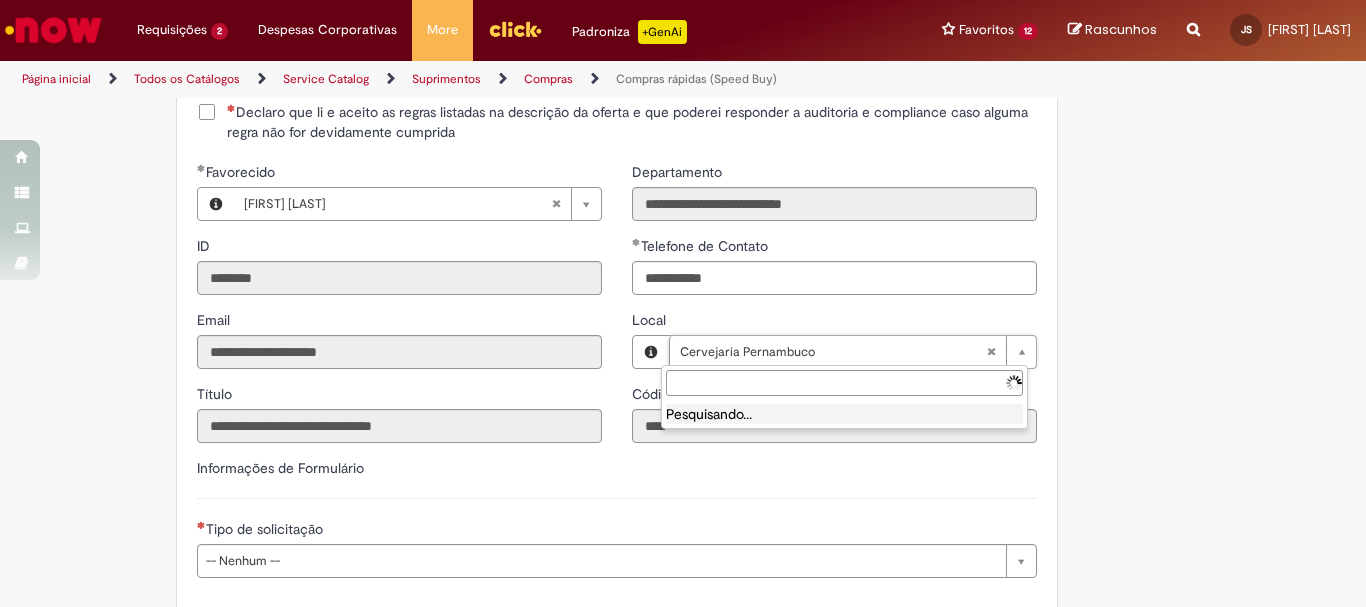 type on "**********" 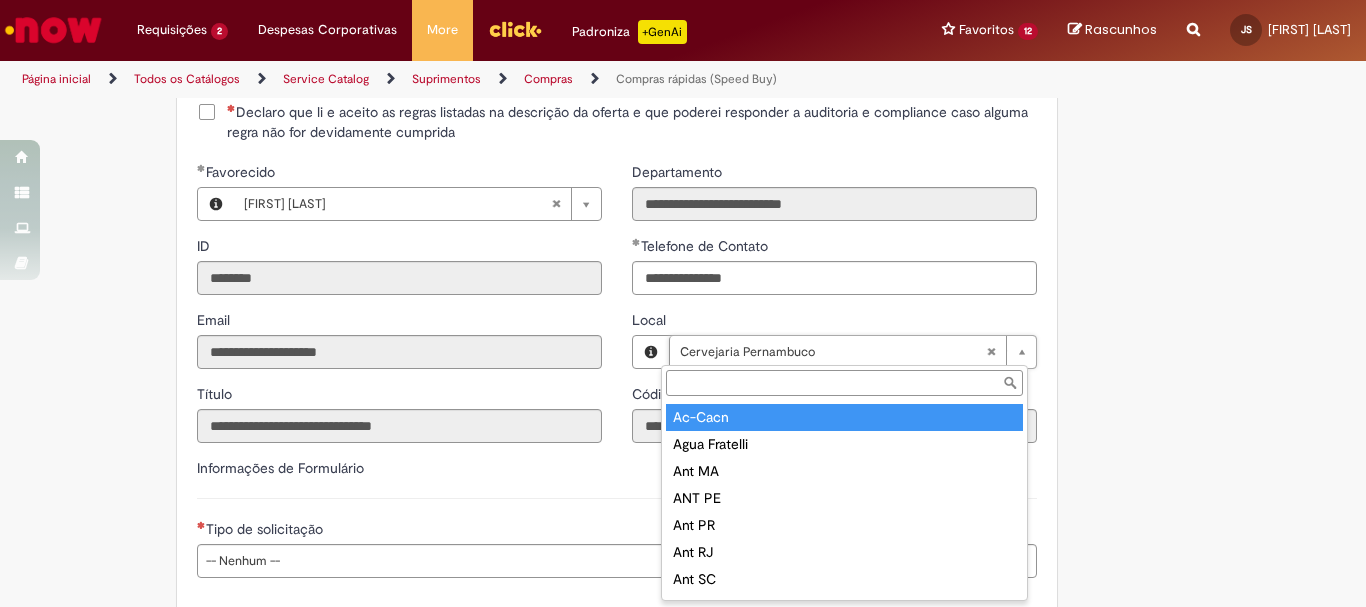 click on "Local" at bounding box center [844, 383] 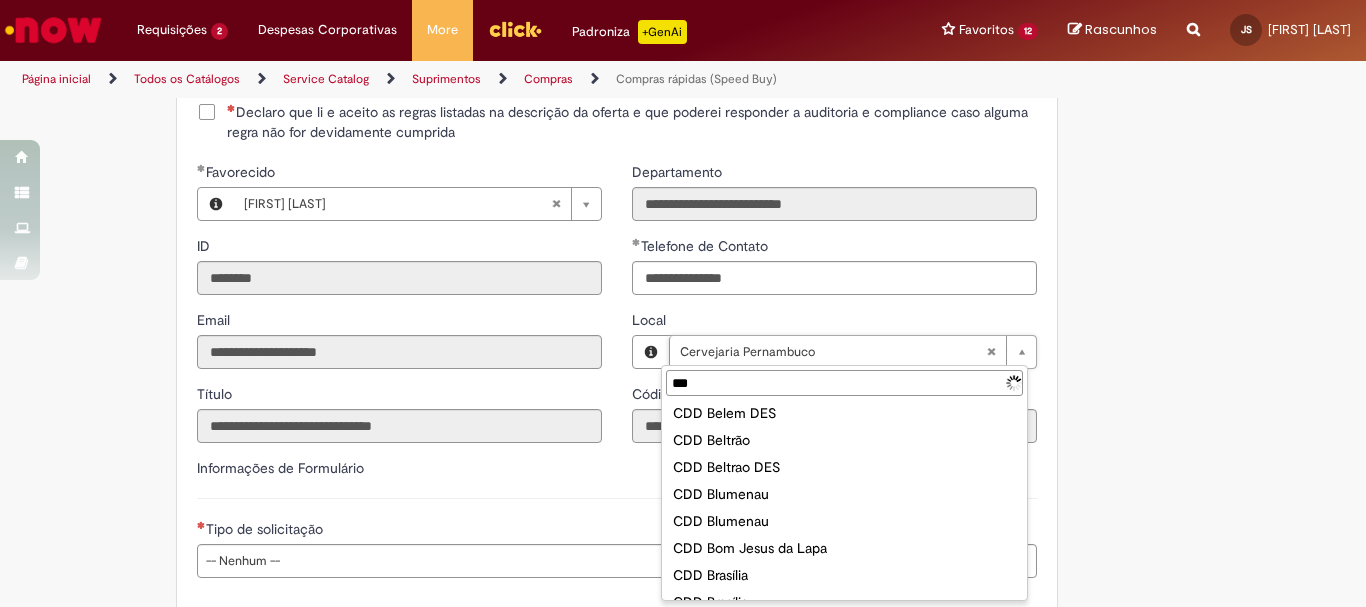 scroll, scrollTop: 0, scrollLeft: 0, axis: both 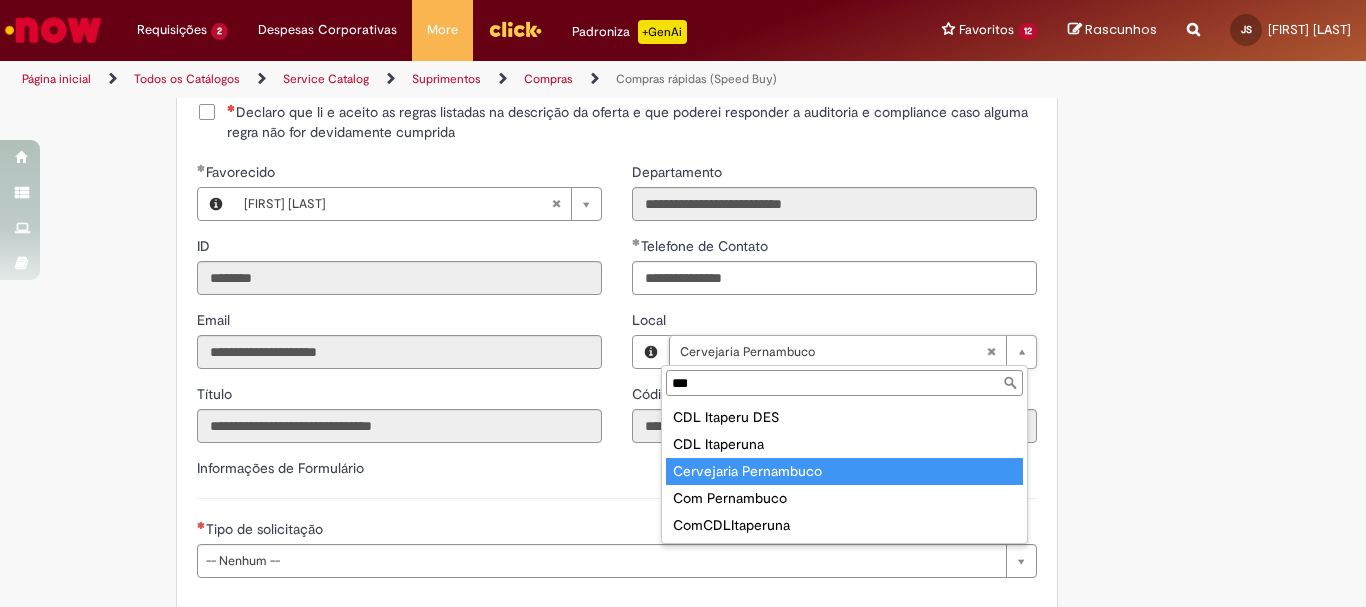 type on "***" 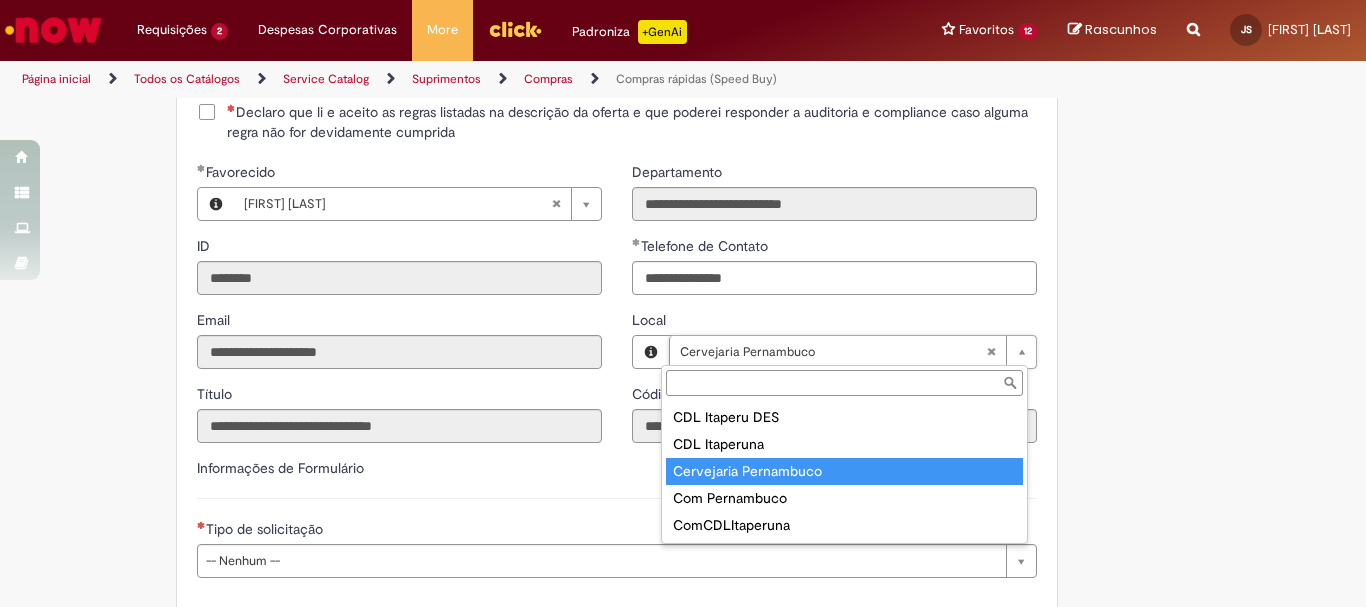 scroll, scrollTop: 0, scrollLeft: 146, axis: horizontal 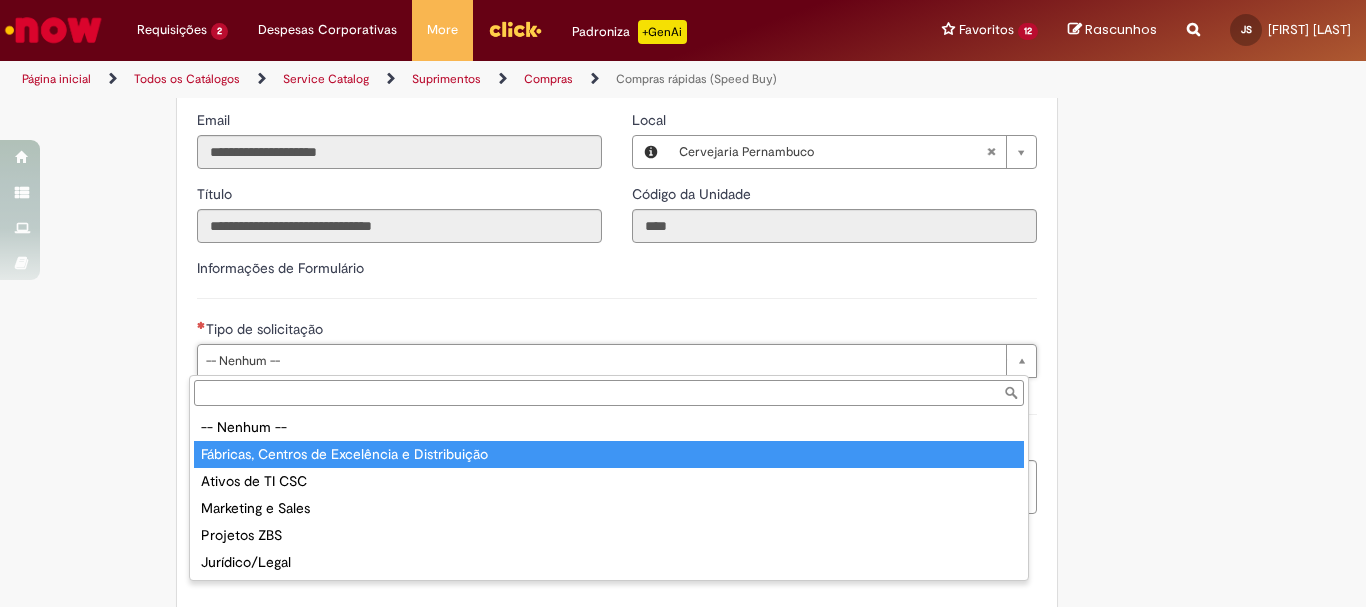 type on "**********" 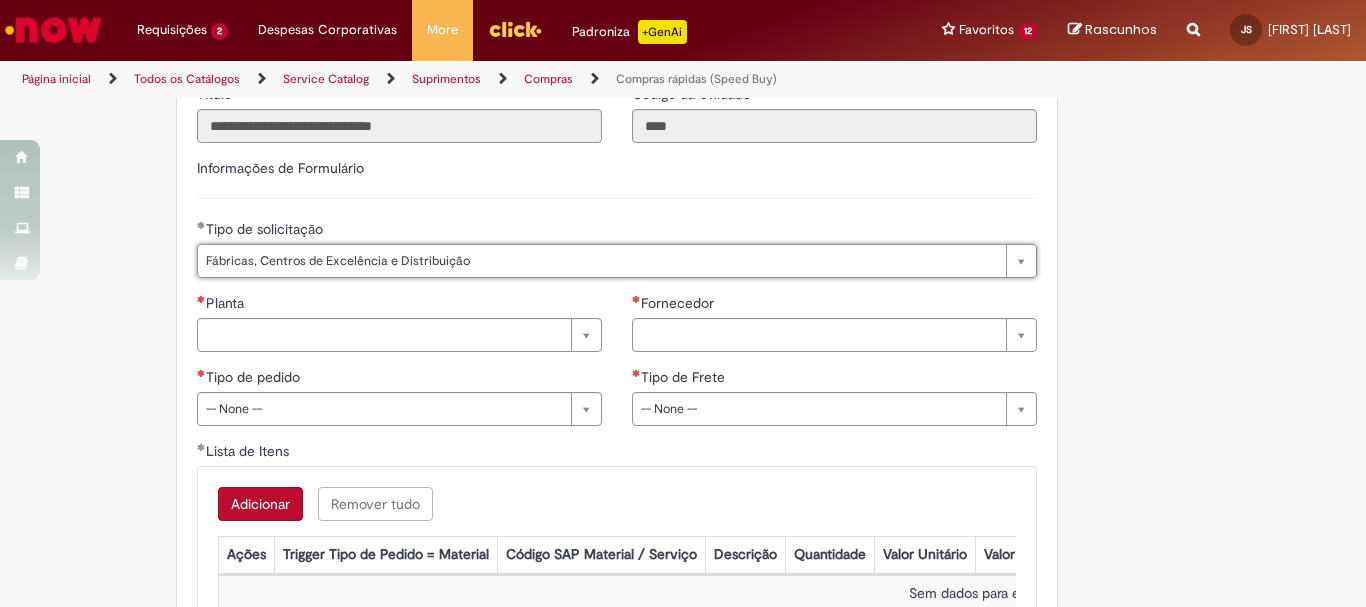 scroll, scrollTop: 2924, scrollLeft: 0, axis: vertical 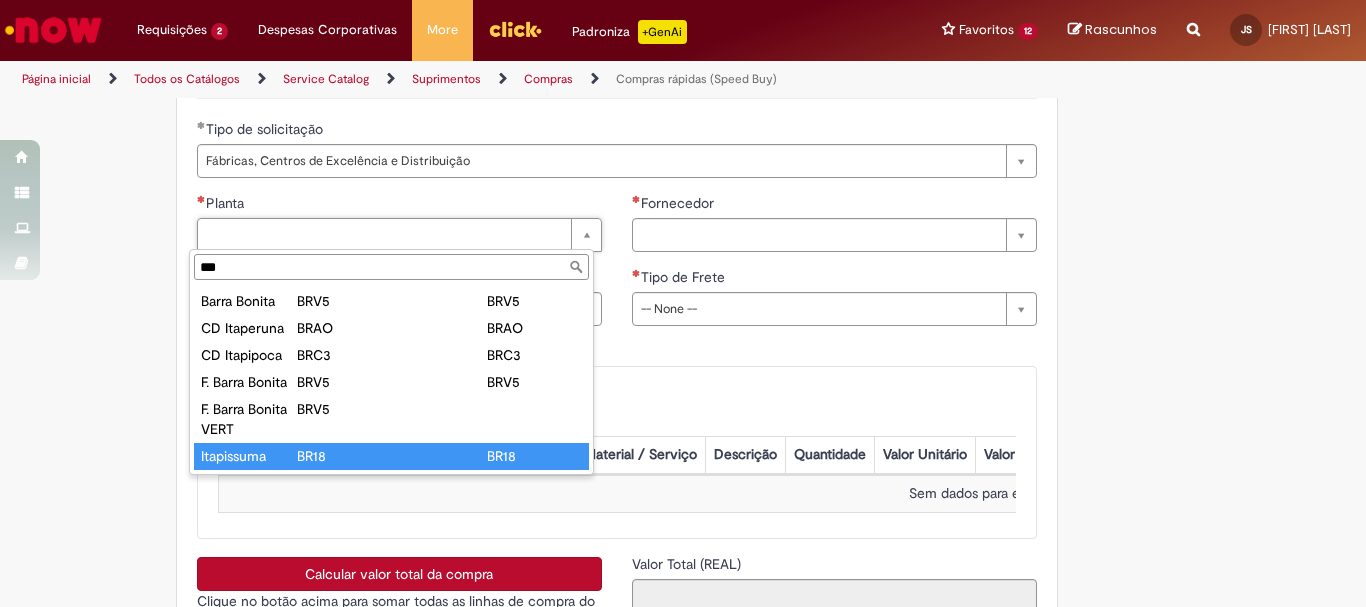 type on "***" 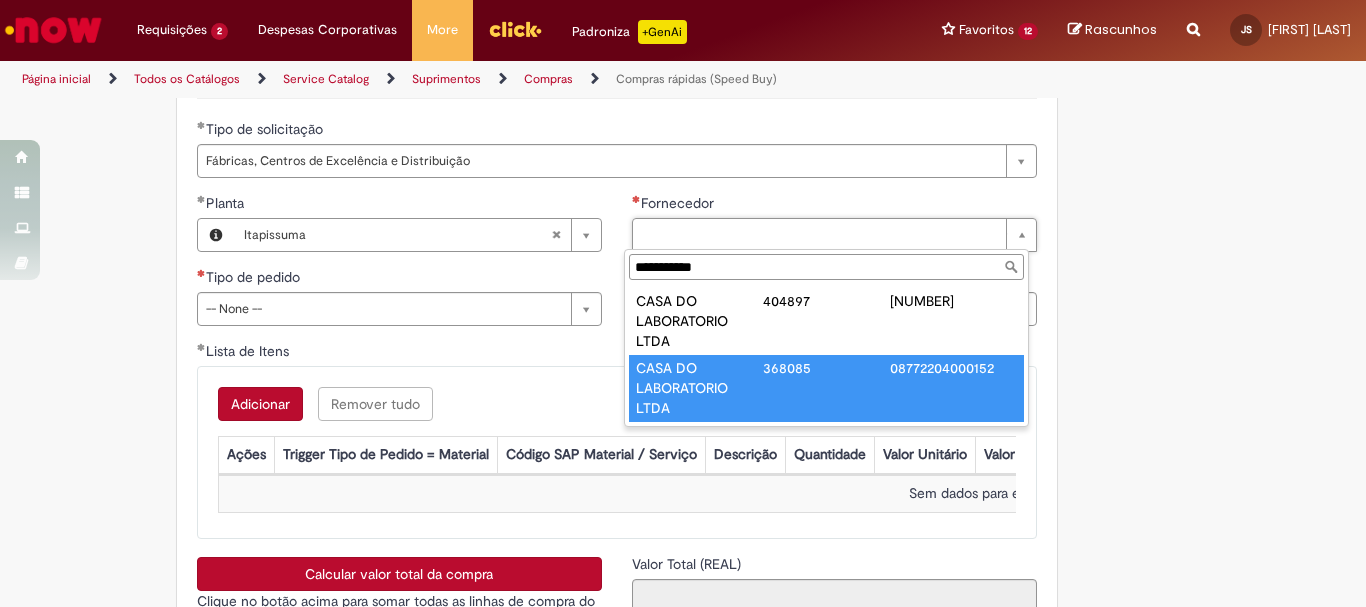 type on "**********" 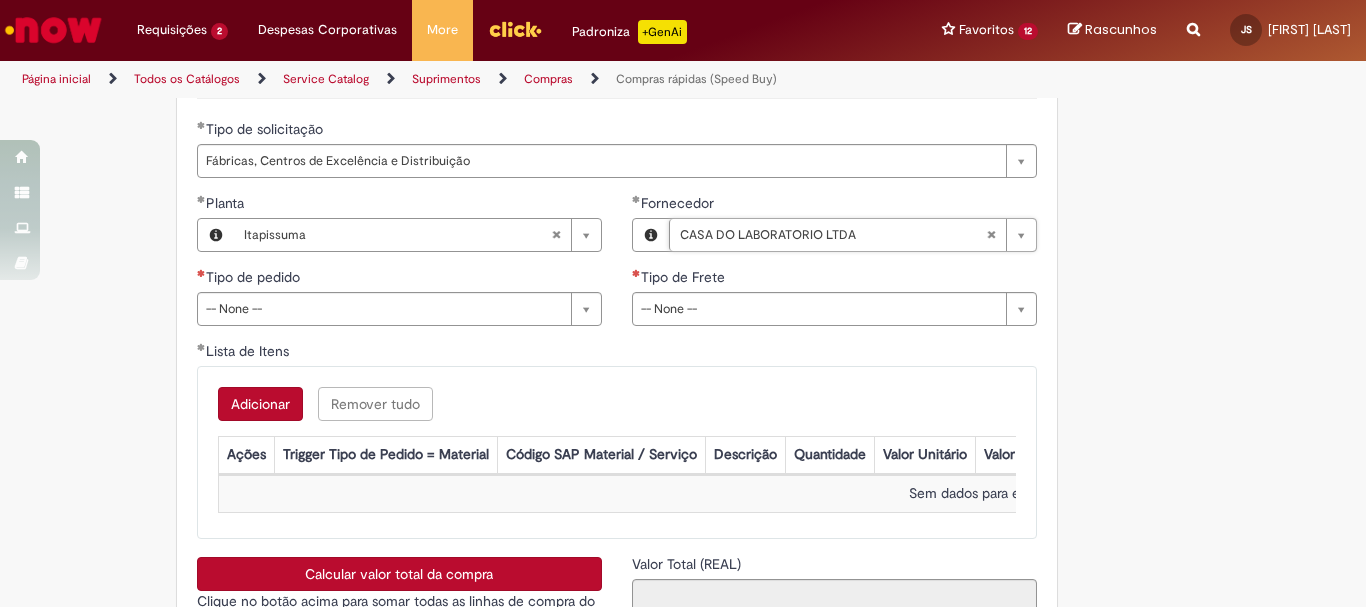 click on "Tire dúvidas com LupiAssist    +GenAI
Oi! Eu sou LupiAssist, uma Inteligência Artificial Generativa em constante aprendizado   Meu conteúdo é monitorado para trazer uma melhor experiência
Dúvidas comuns:
Só mais um instante, estou consultando nossas bases de conhecimento  e escrevendo a melhor resposta pra você!
Title
Lorem ipsum dolor sit amet    Fazer uma nova pergunta
Gerei esta resposta utilizando IA Generativa em conjunto com os nossos padrões. Em caso de divergência, os documentos oficiais prevalecerão.
Saiba mais em:
Ou ligue para:
E aí, te ajudei?
Sim, obrigado!" at bounding box center (683, -868) 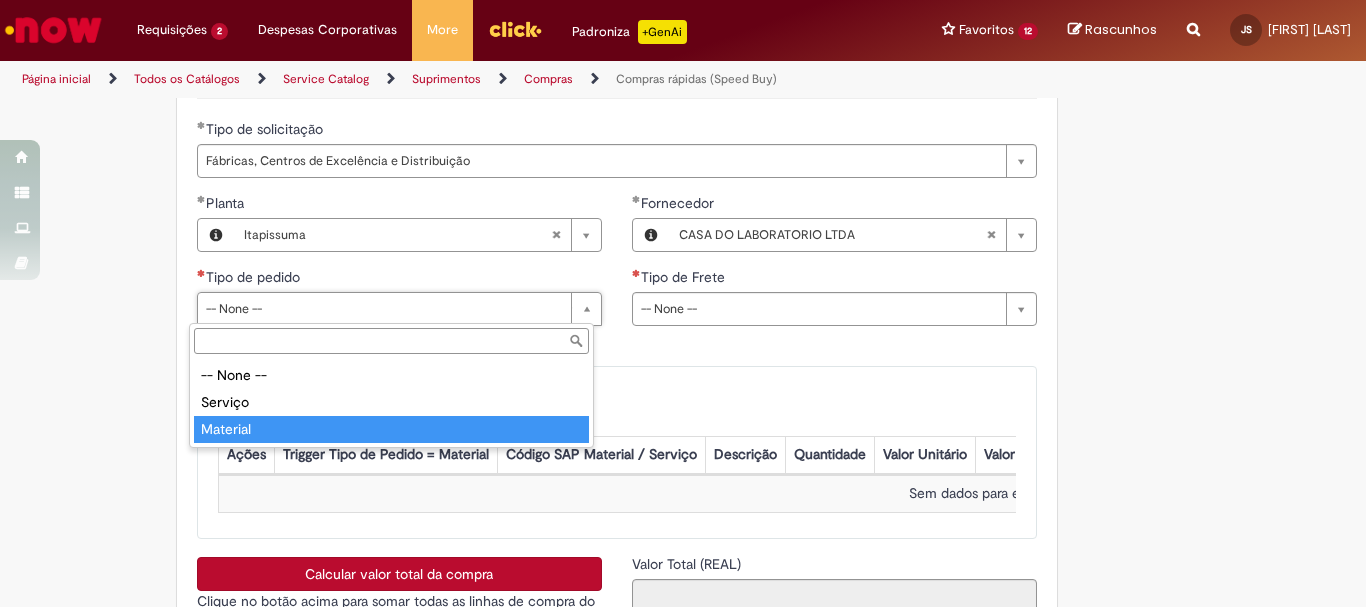 type on "********" 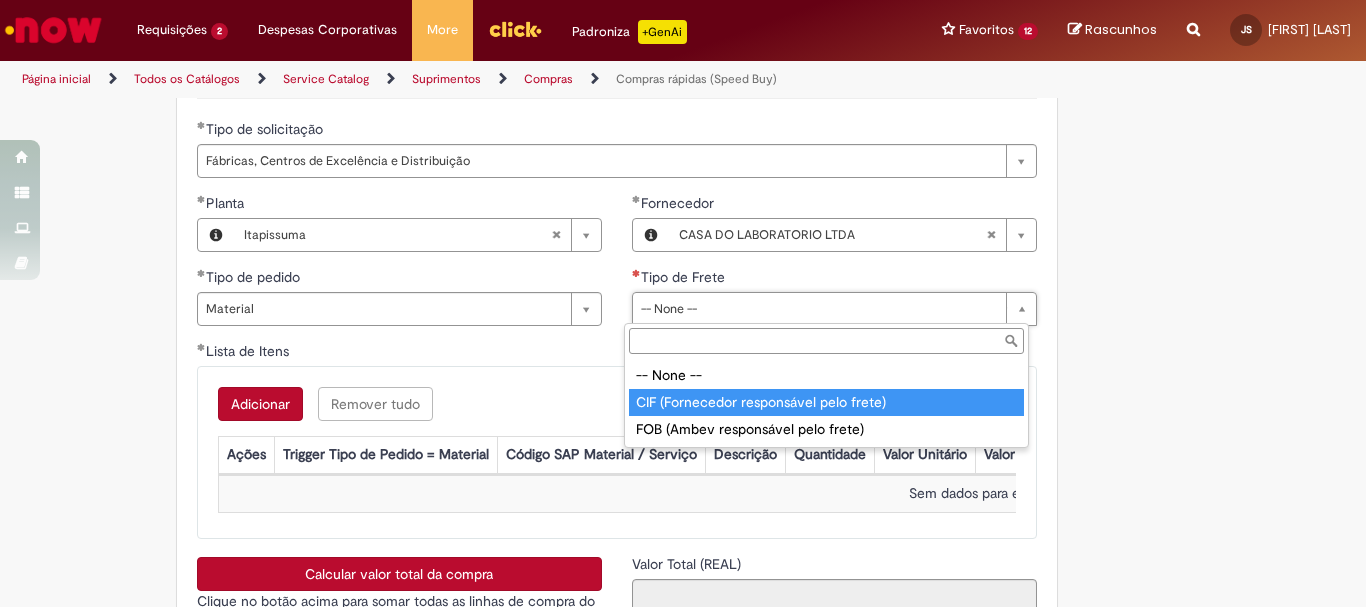 type on "**********" 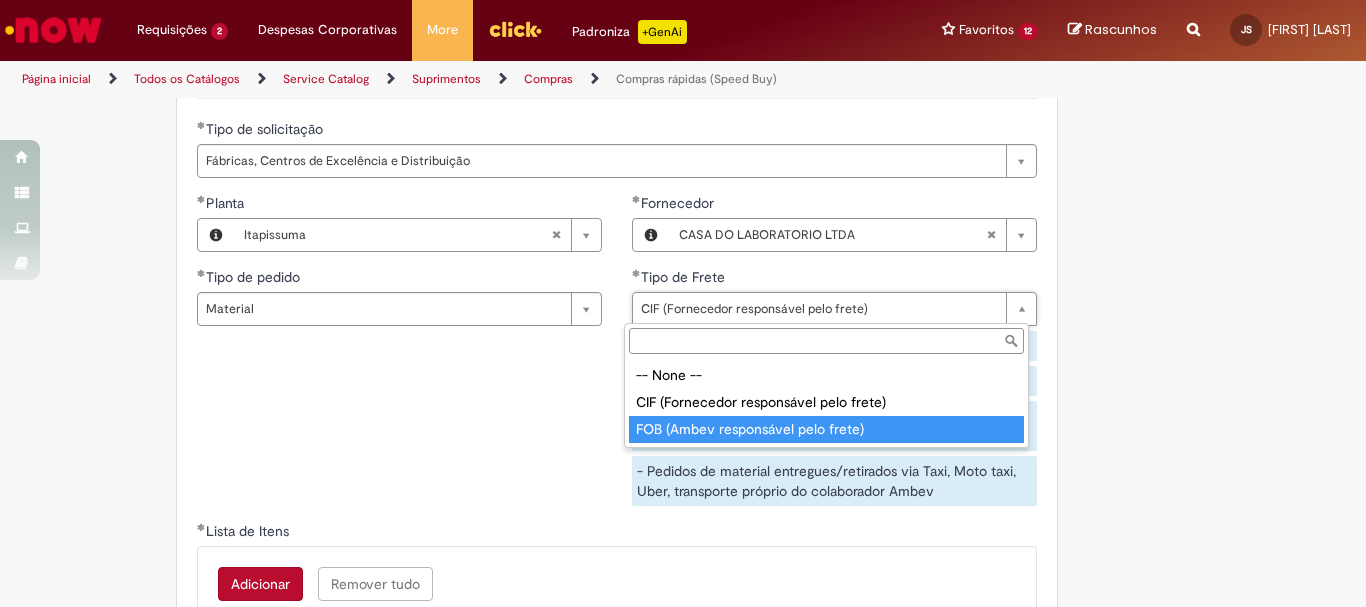 type on "**********" 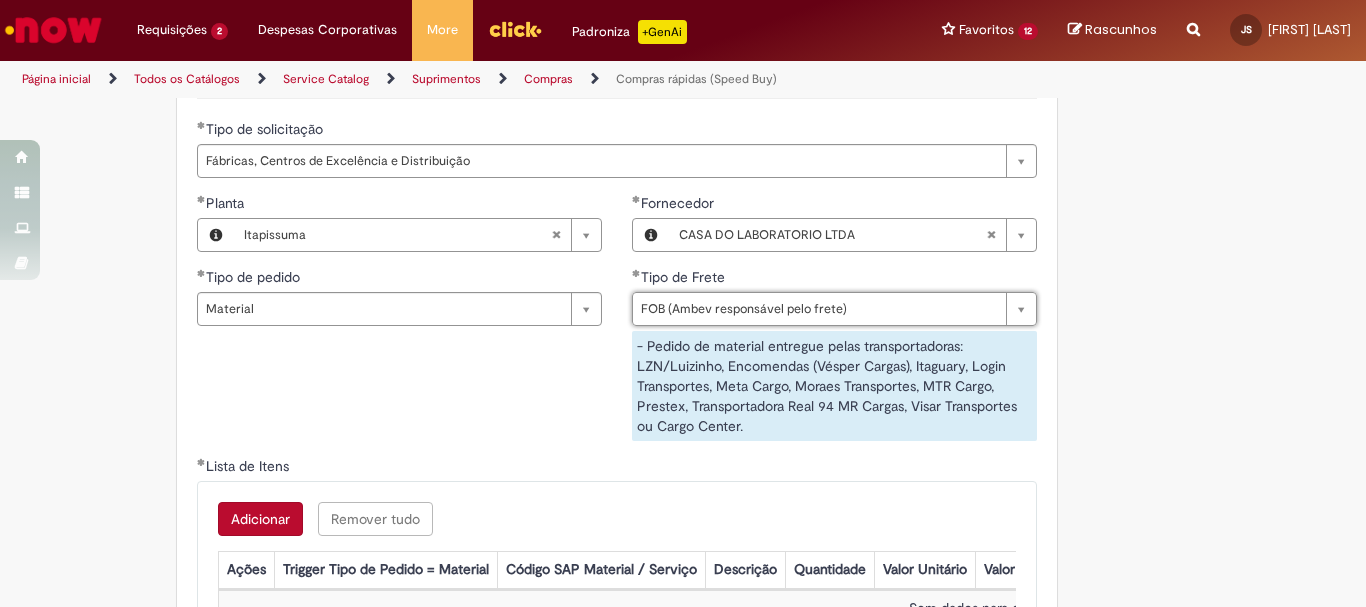 scroll, scrollTop: 0, scrollLeft: 225, axis: horizontal 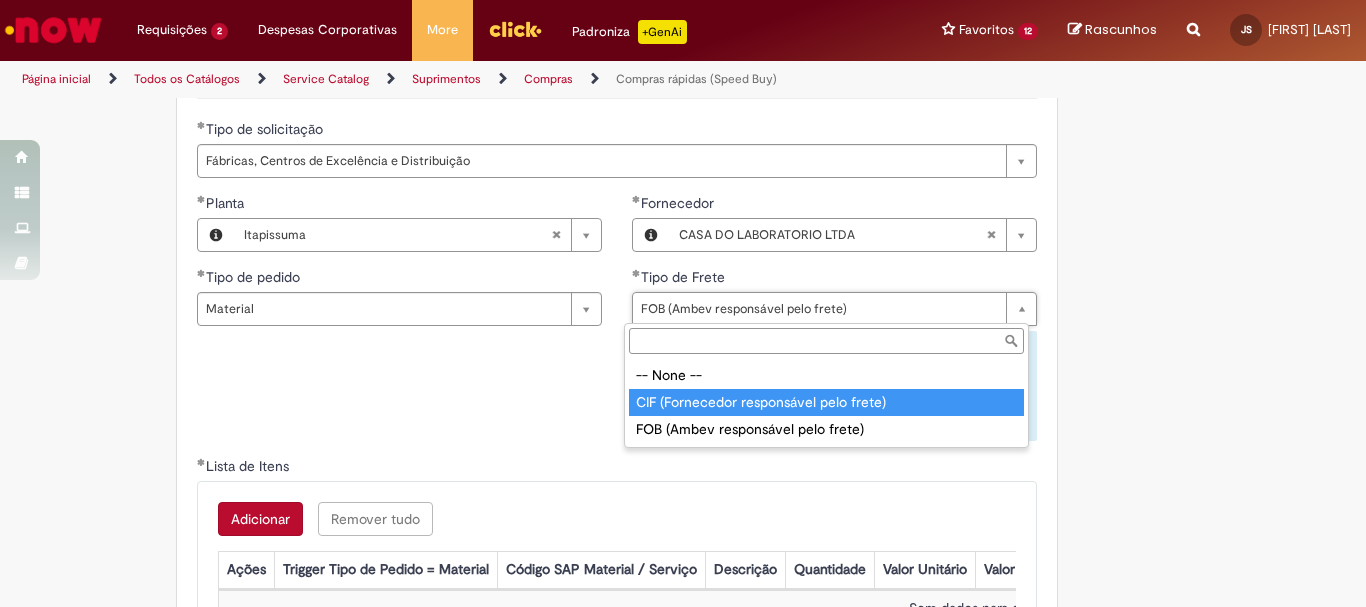 type on "**********" 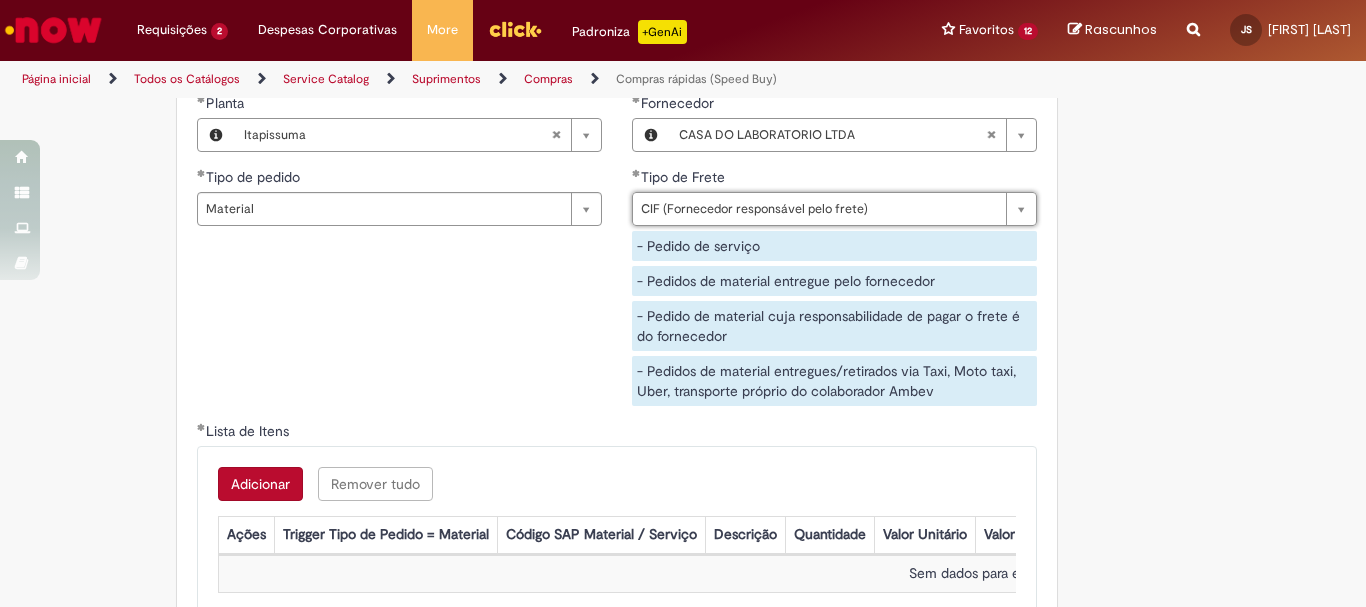 scroll, scrollTop: 3224, scrollLeft: 0, axis: vertical 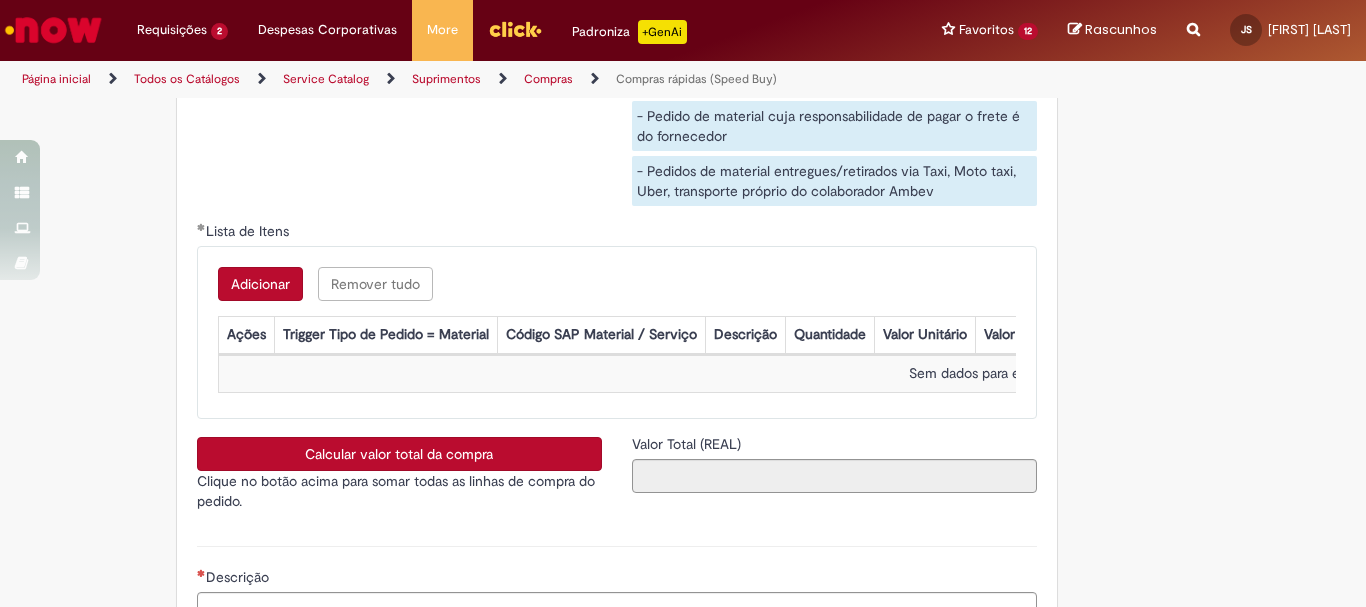 click on "Adicionar" at bounding box center [260, 284] 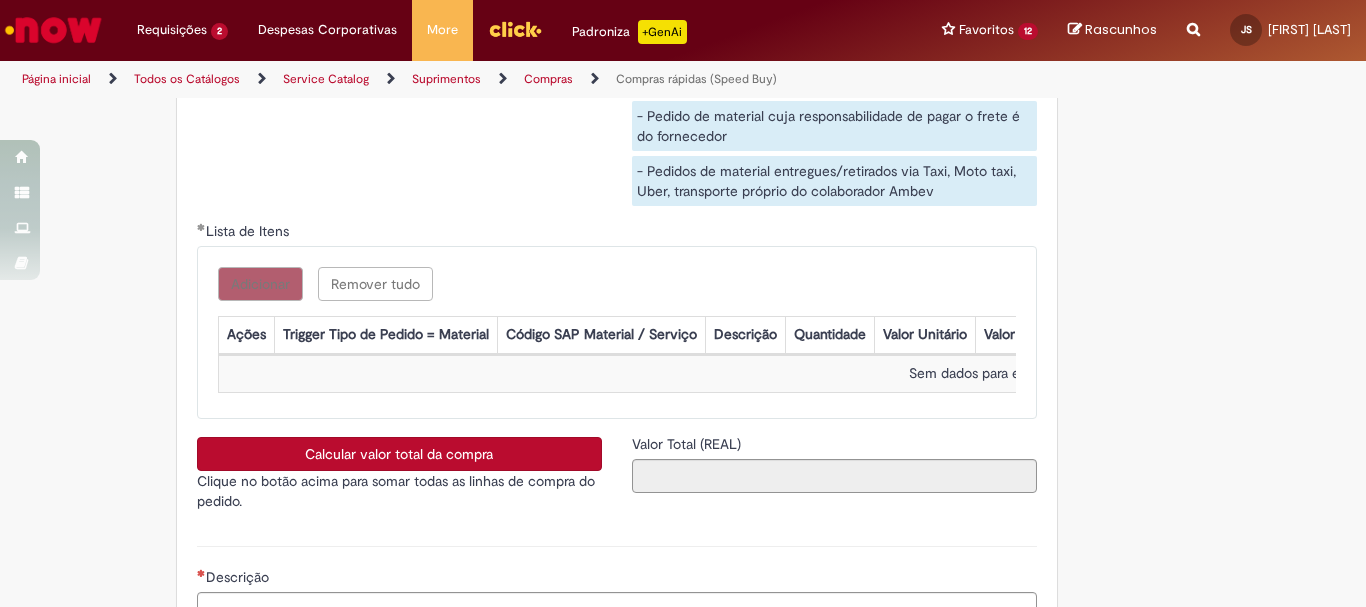 scroll, scrollTop: 0, scrollLeft: 0, axis: both 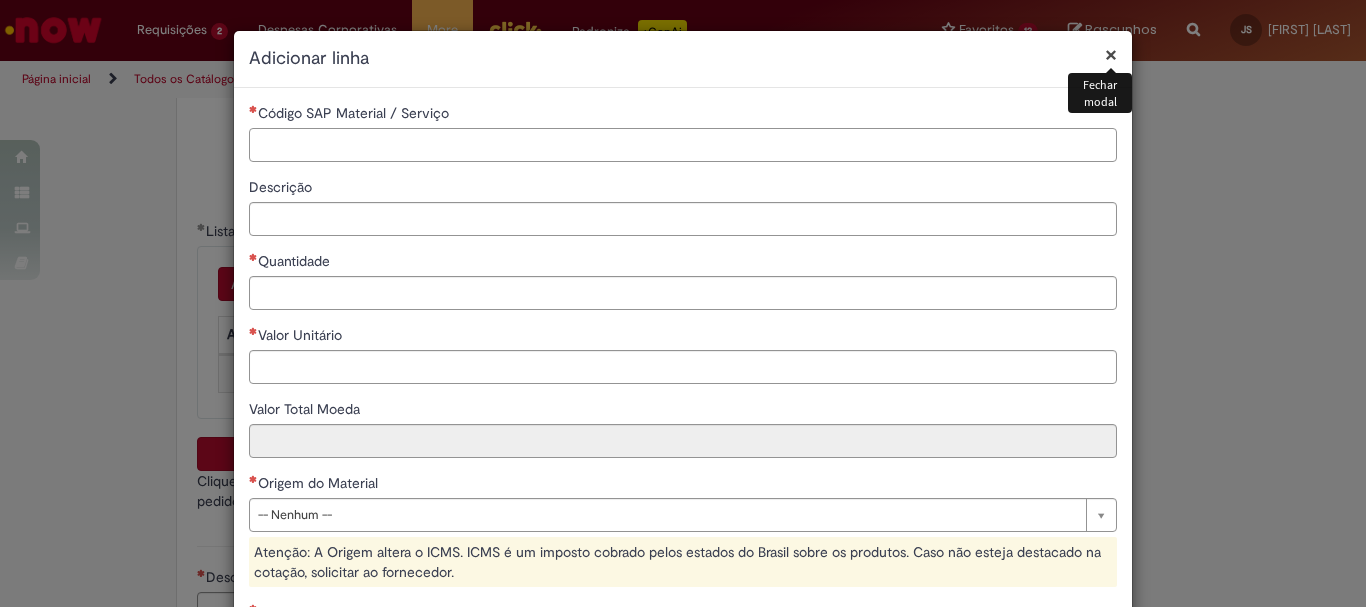 click on "Código SAP Material / Serviço" at bounding box center [683, 145] 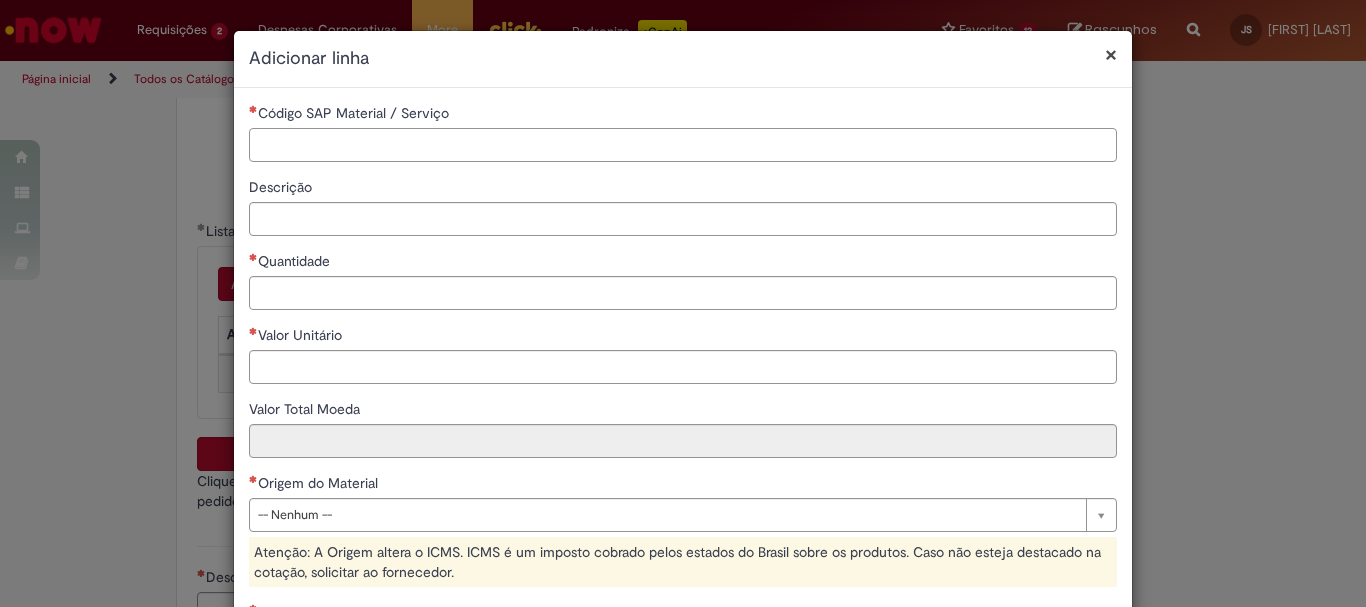 paste on "********" 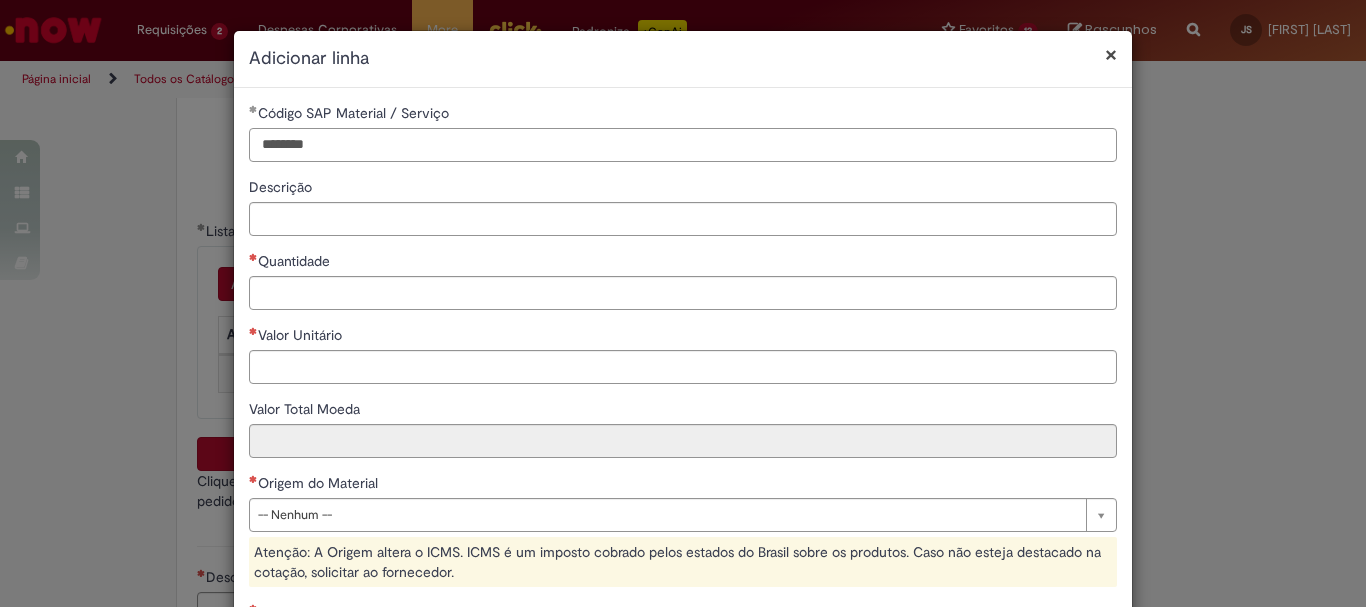 type on "********" 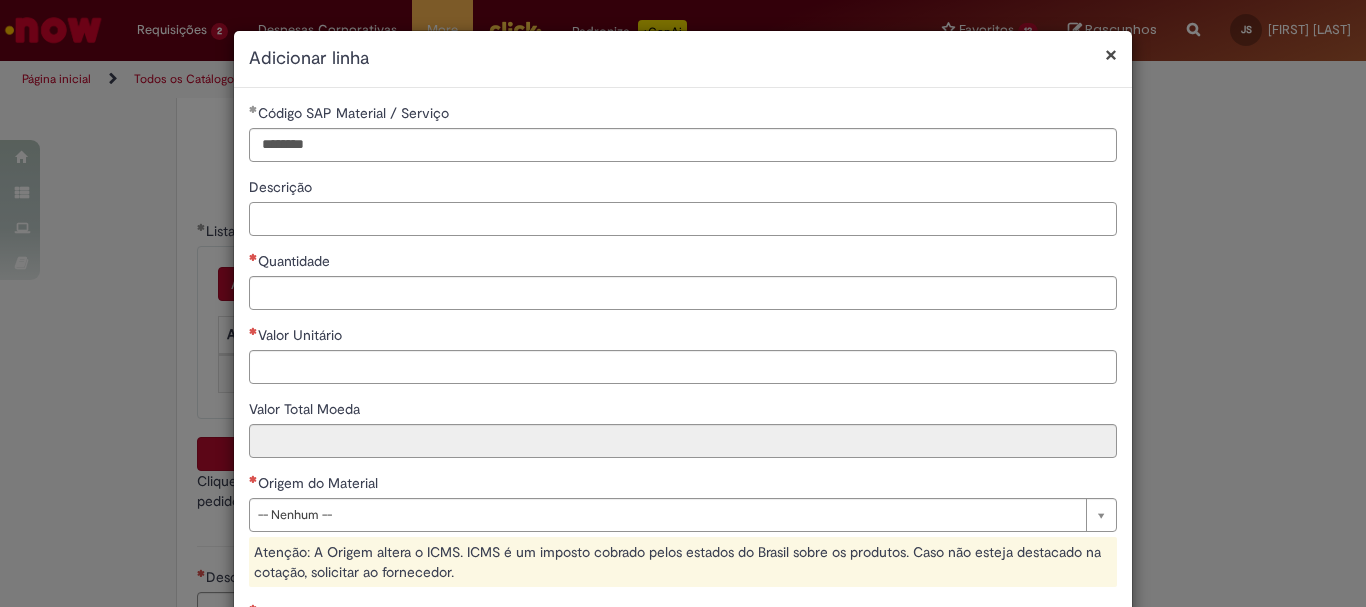 click on "Descrição" at bounding box center [683, 219] 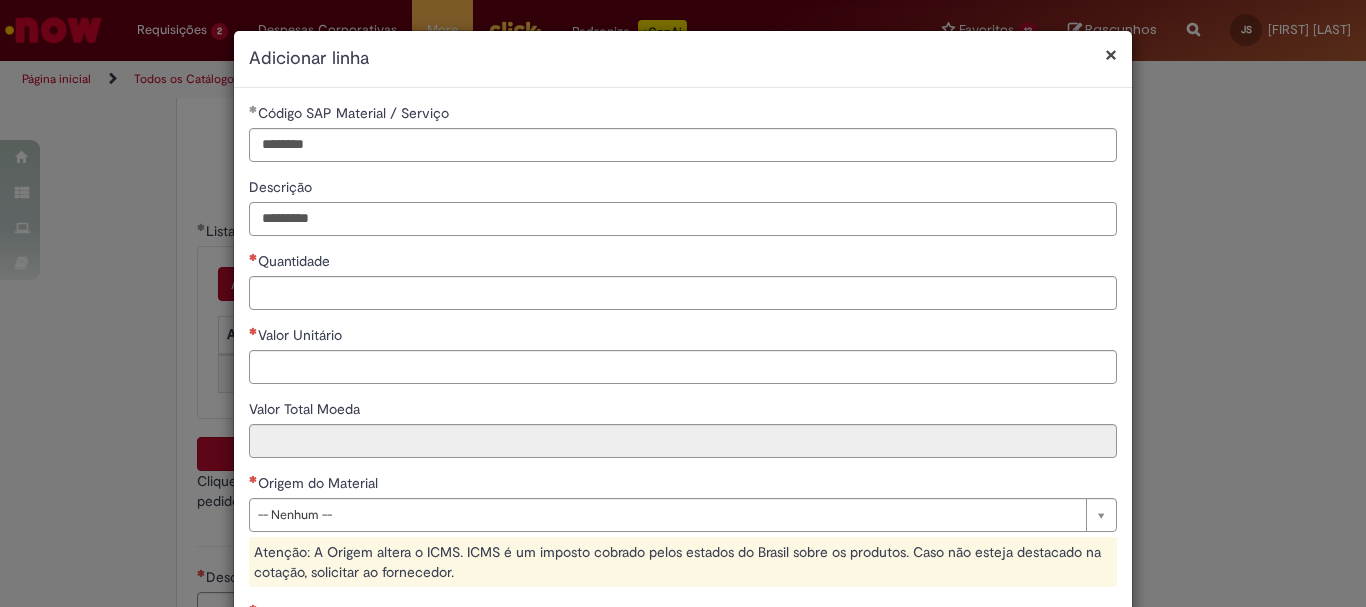 type on "*********" 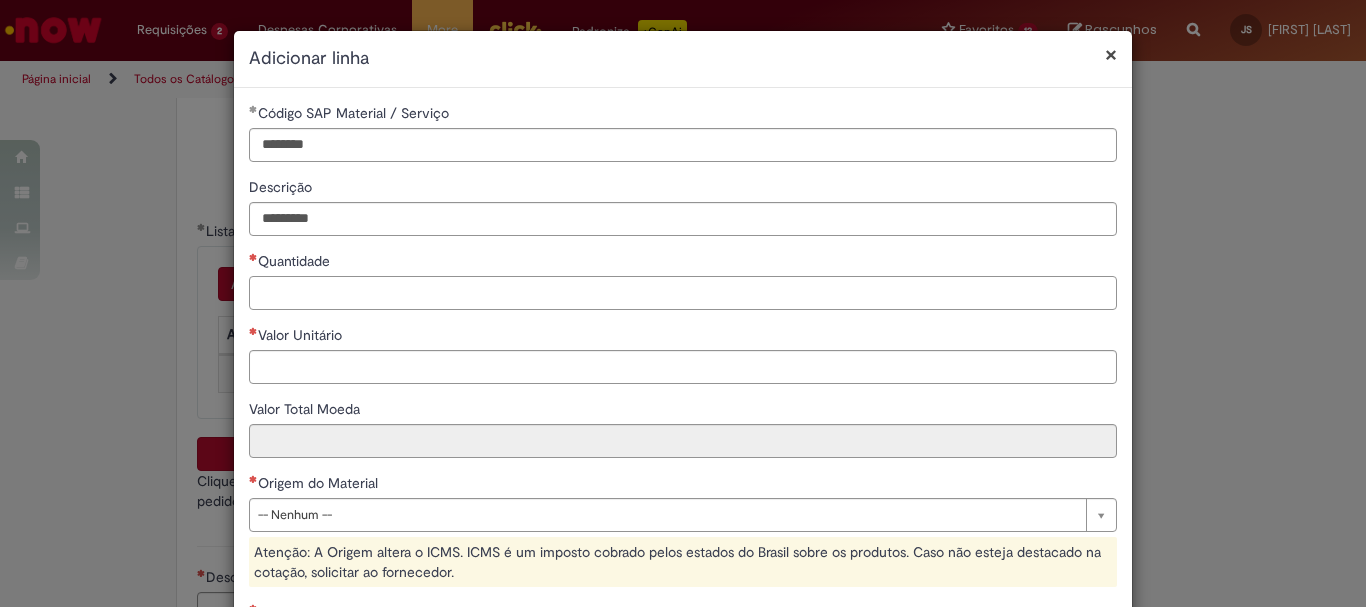 click on "Quantidade" at bounding box center [683, 293] 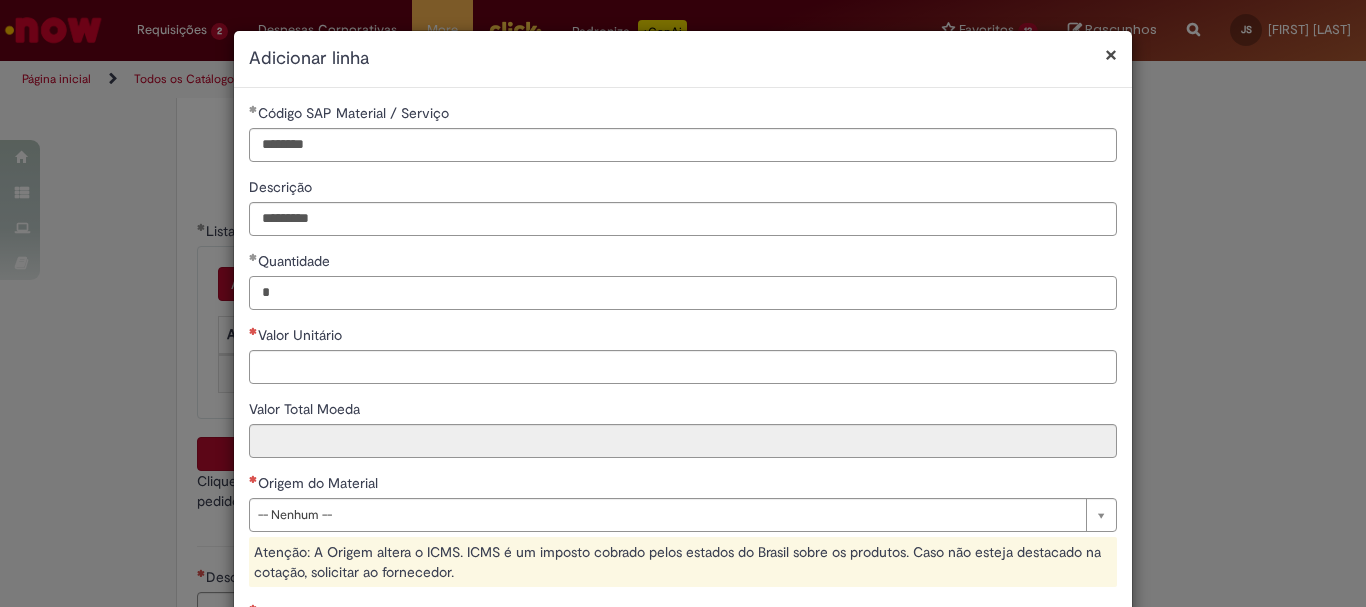 type on "*" 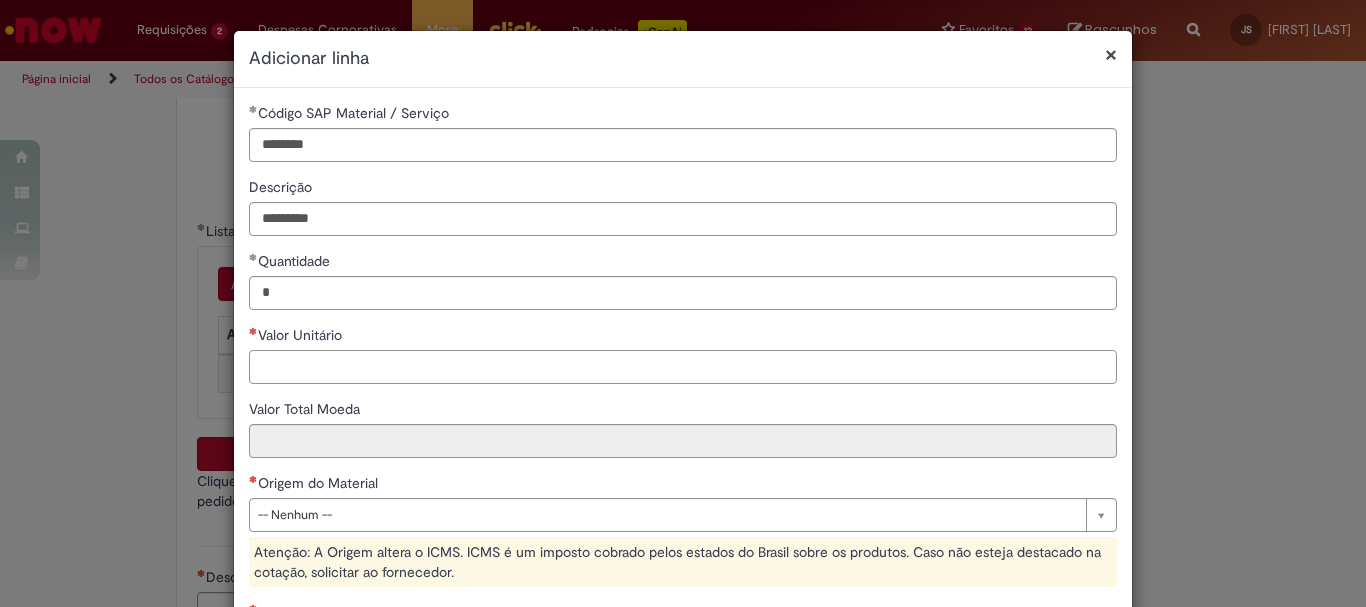 click on "Valor Unitário" at bounding box center (683, 367) 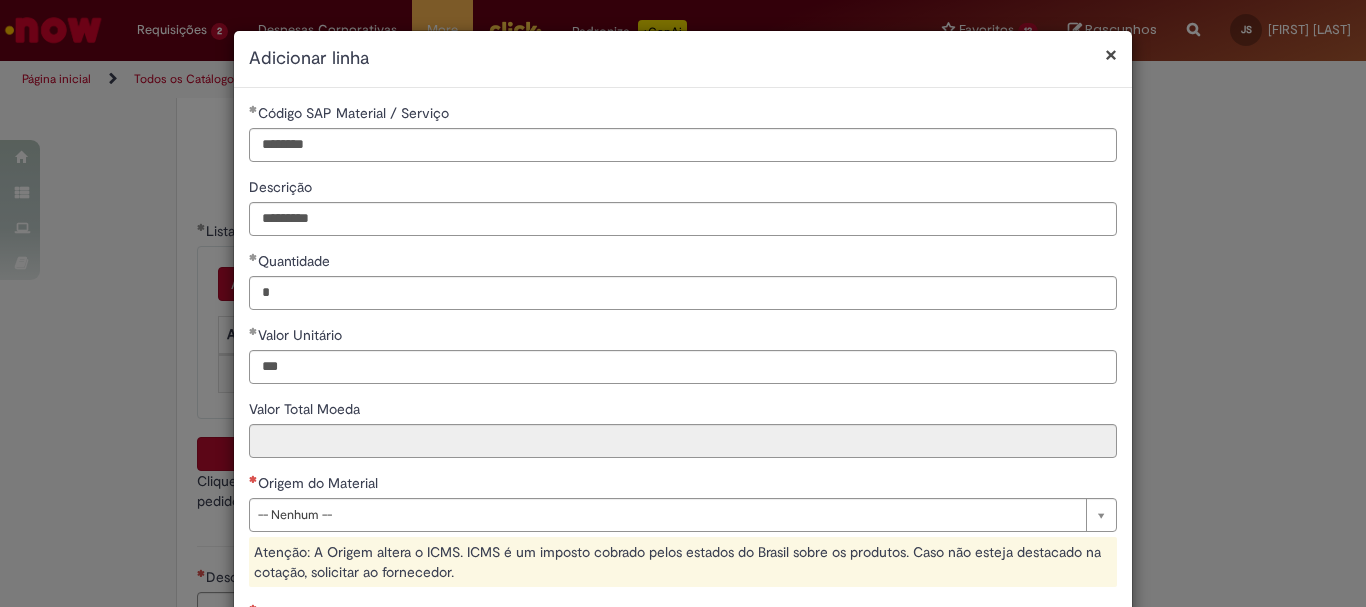 type on "******" 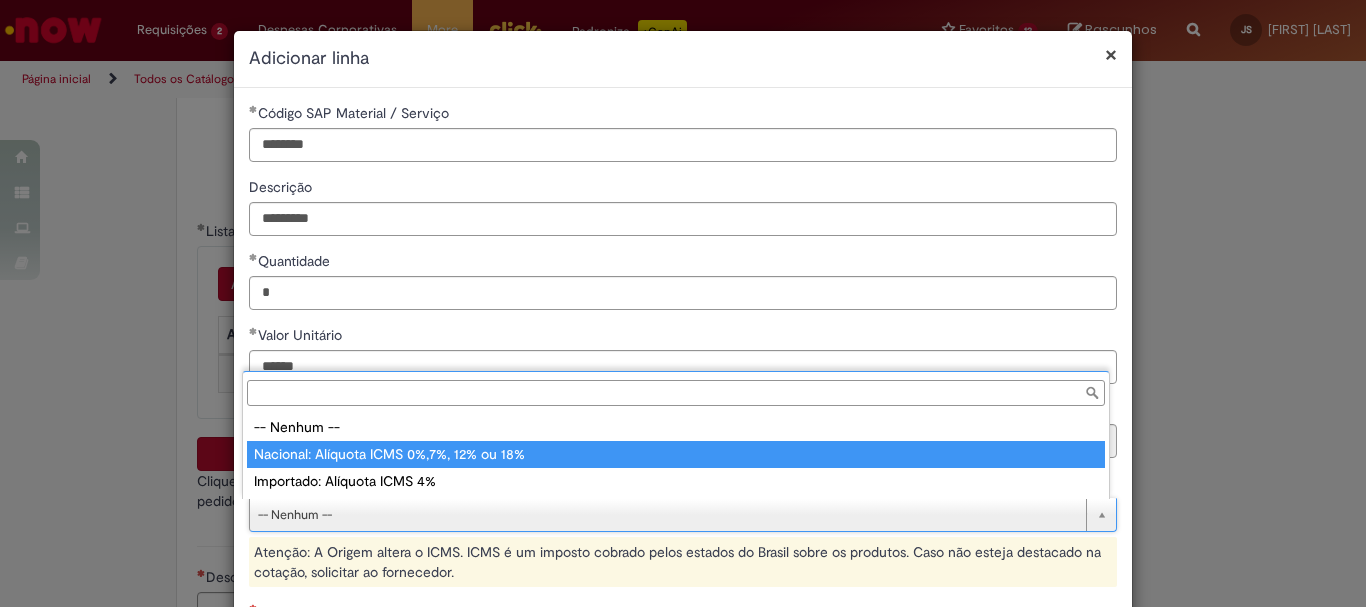 type on "**********" 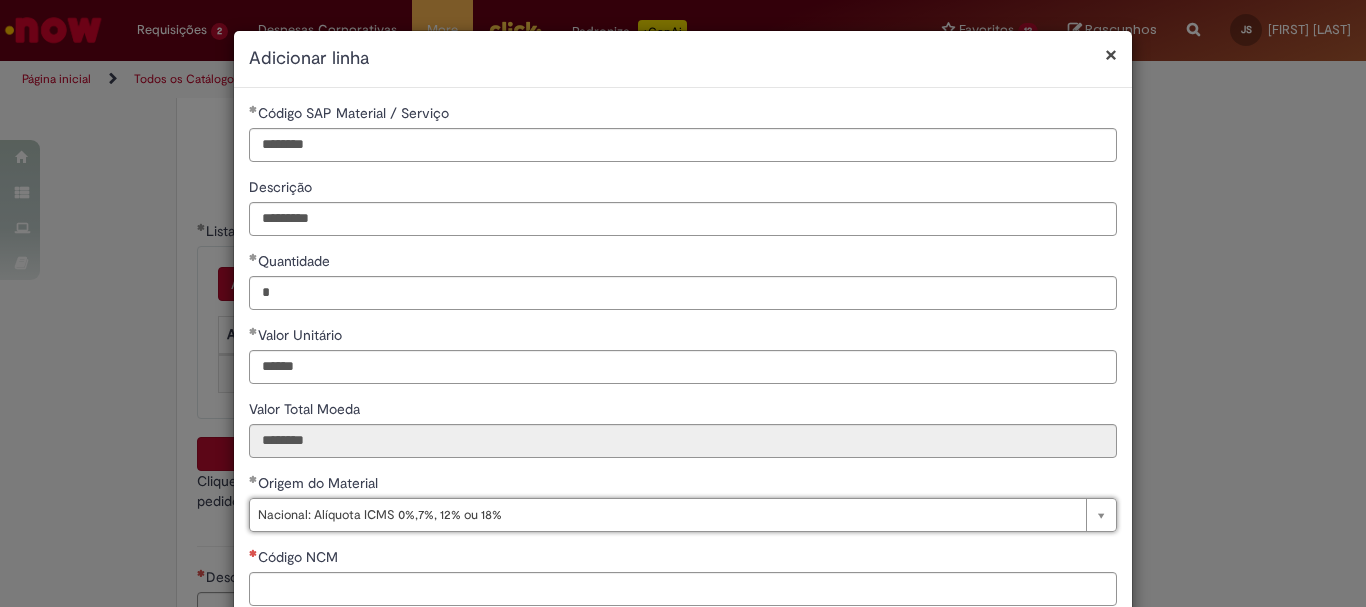 scroll, scrollTop: 200, scrollLeft: 0, axis: vertical 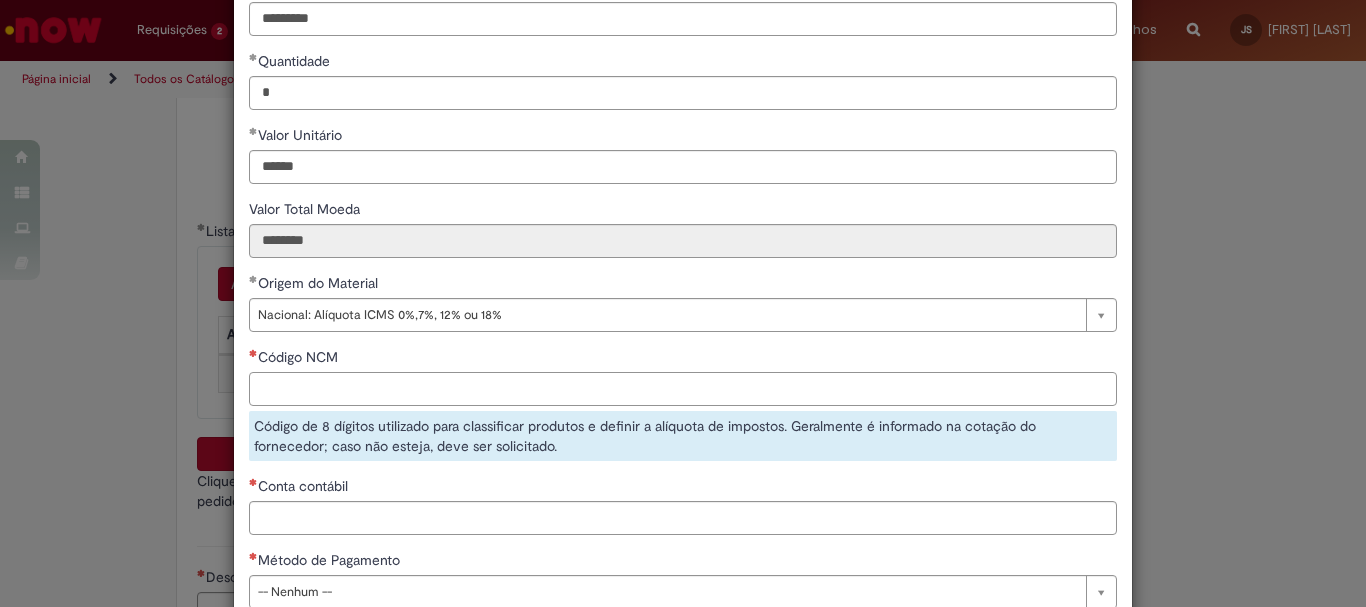 click on "Código NCM" at bounding box center [683, 389] 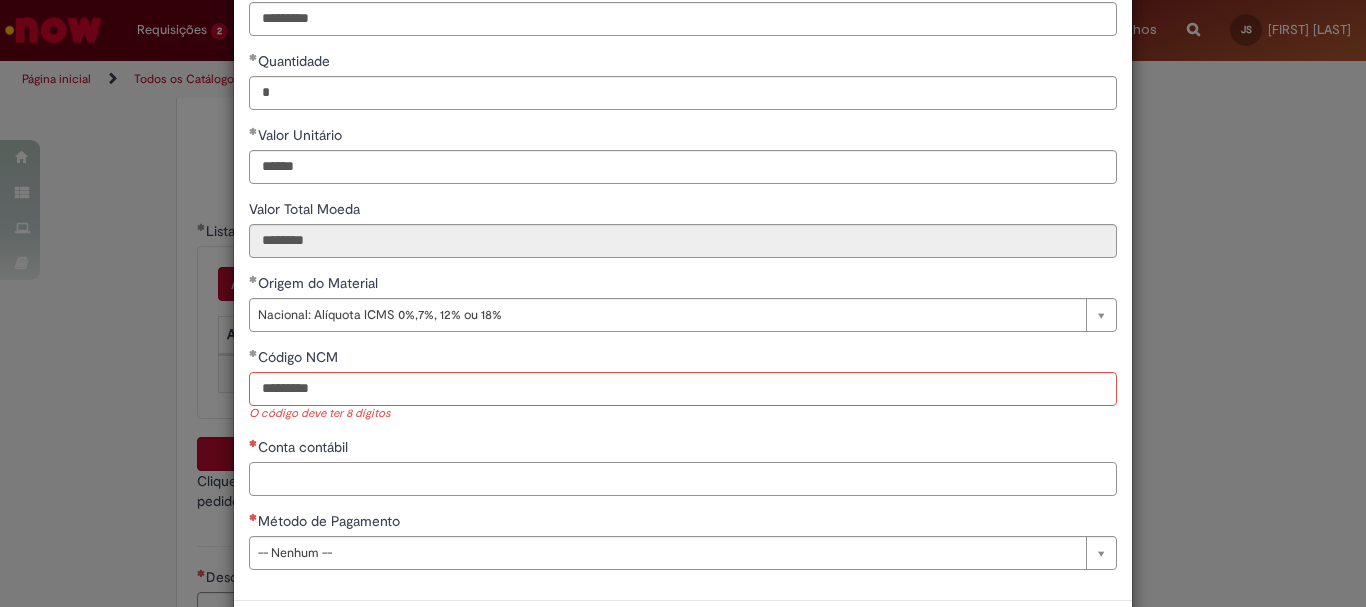 click on "**********" at bounding box center [683, 244] 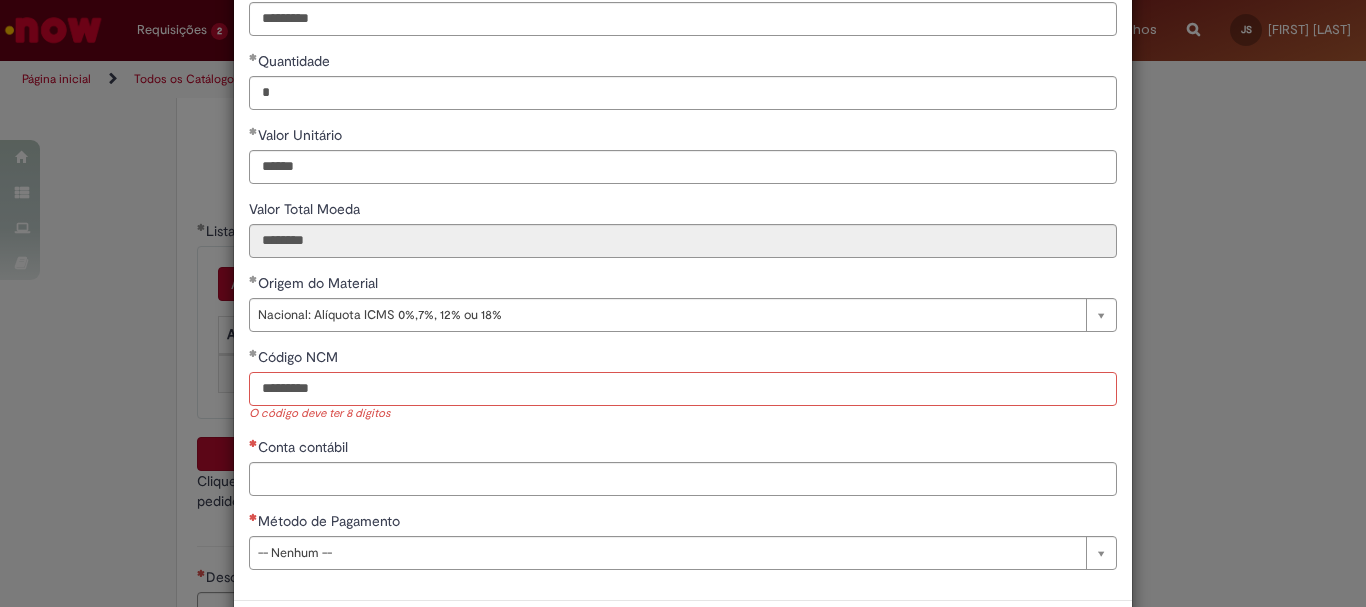 click on "********" at bounding box center [683, 389] 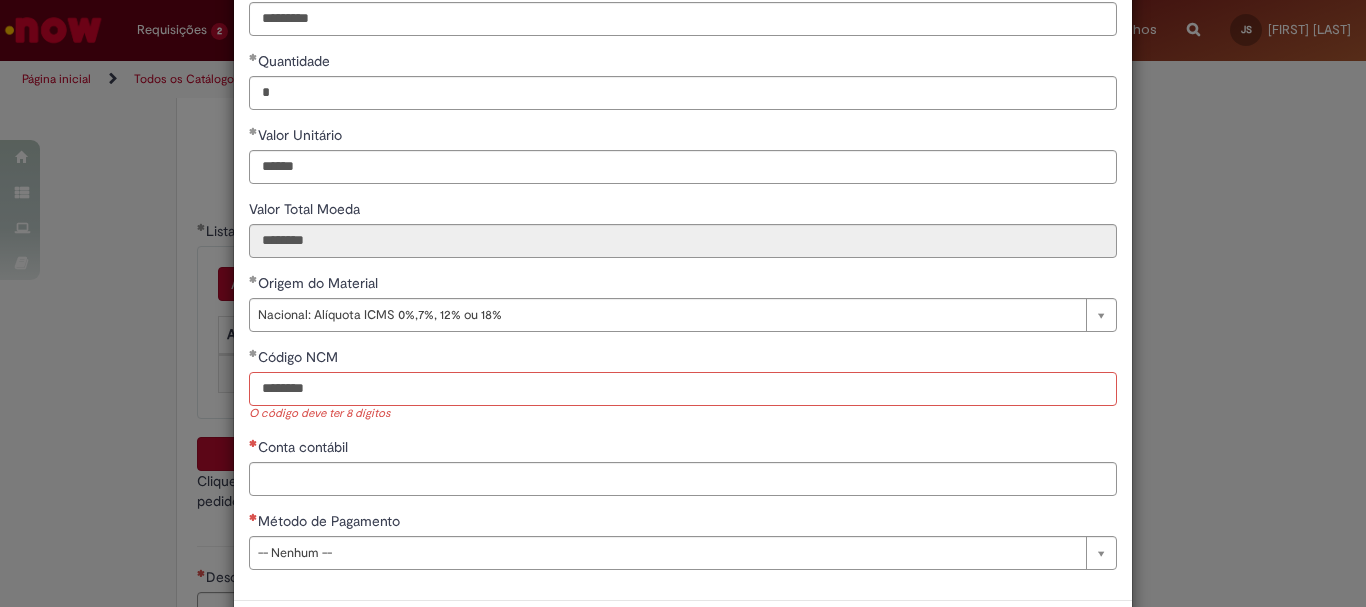 type on "********" 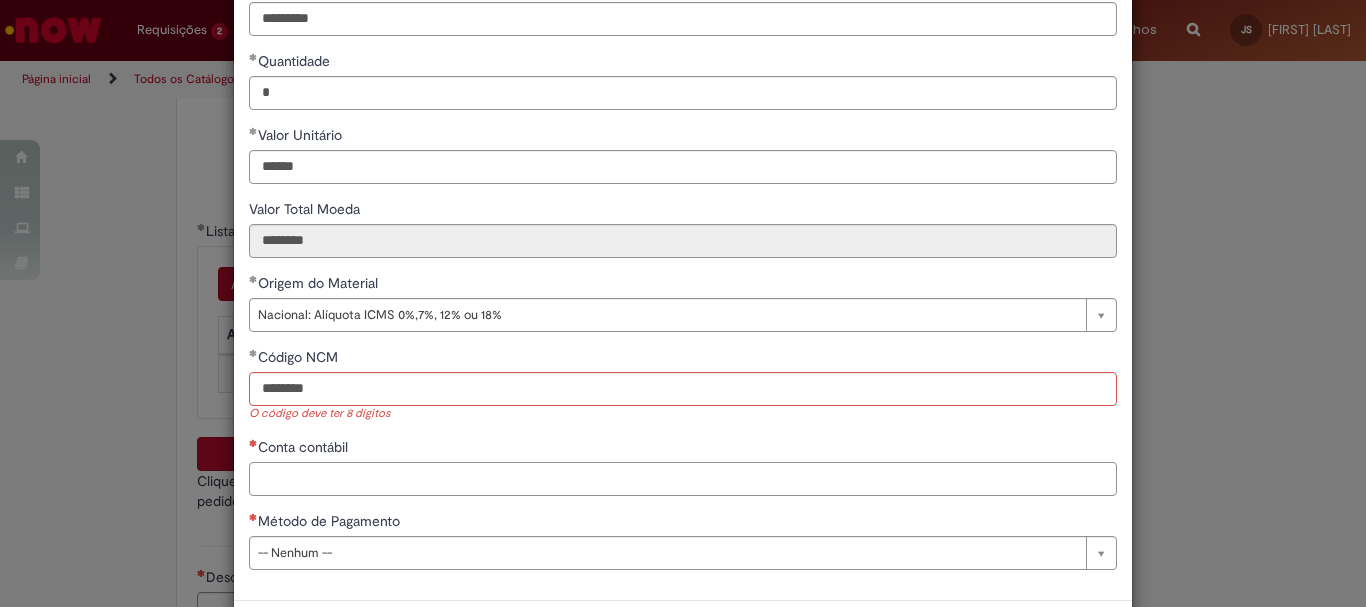 click on "Conta contábil" at bounding box center (683, 479) 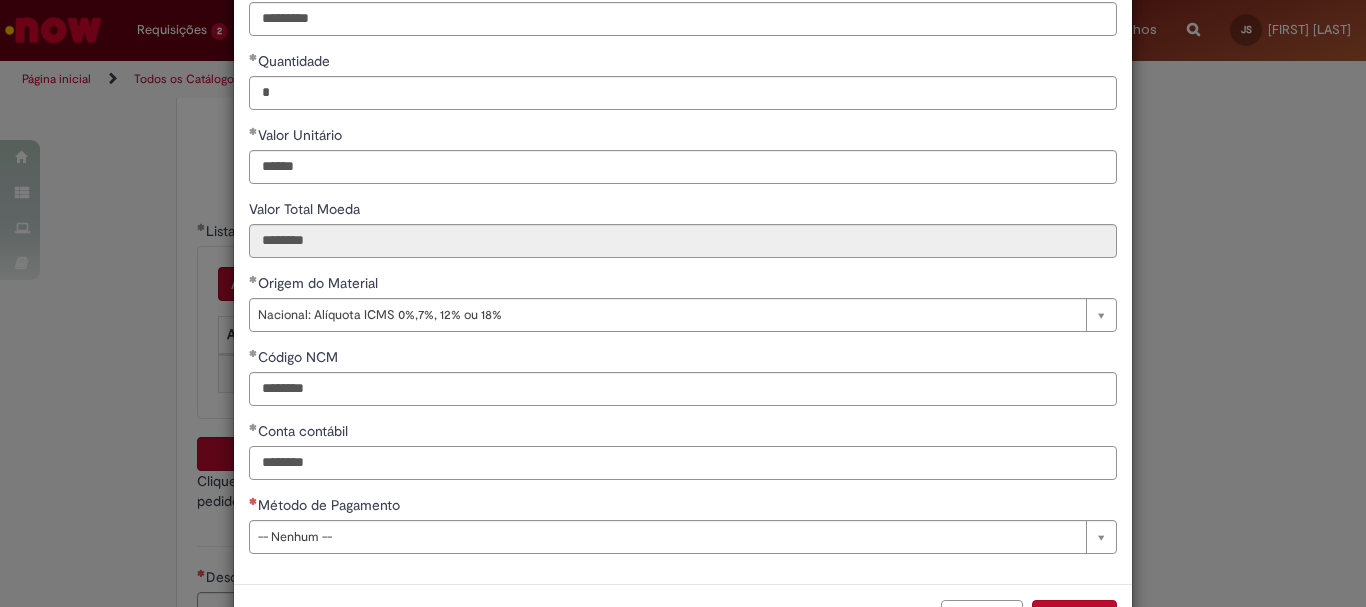 type on "********" 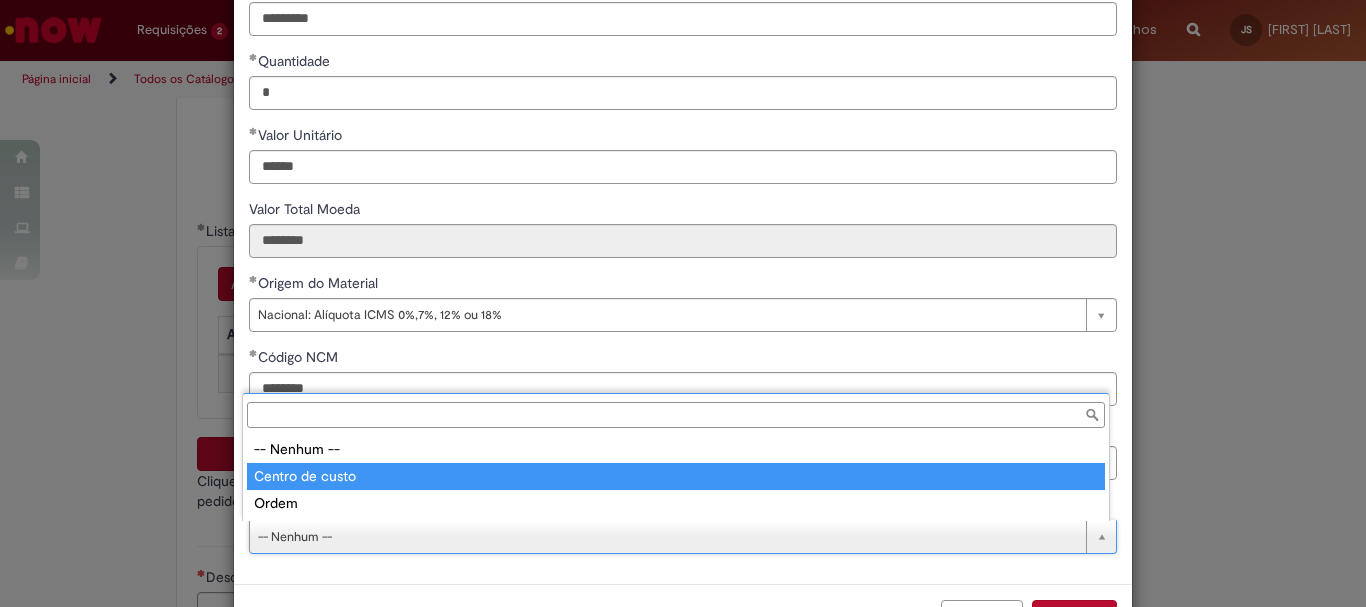type on "**********" 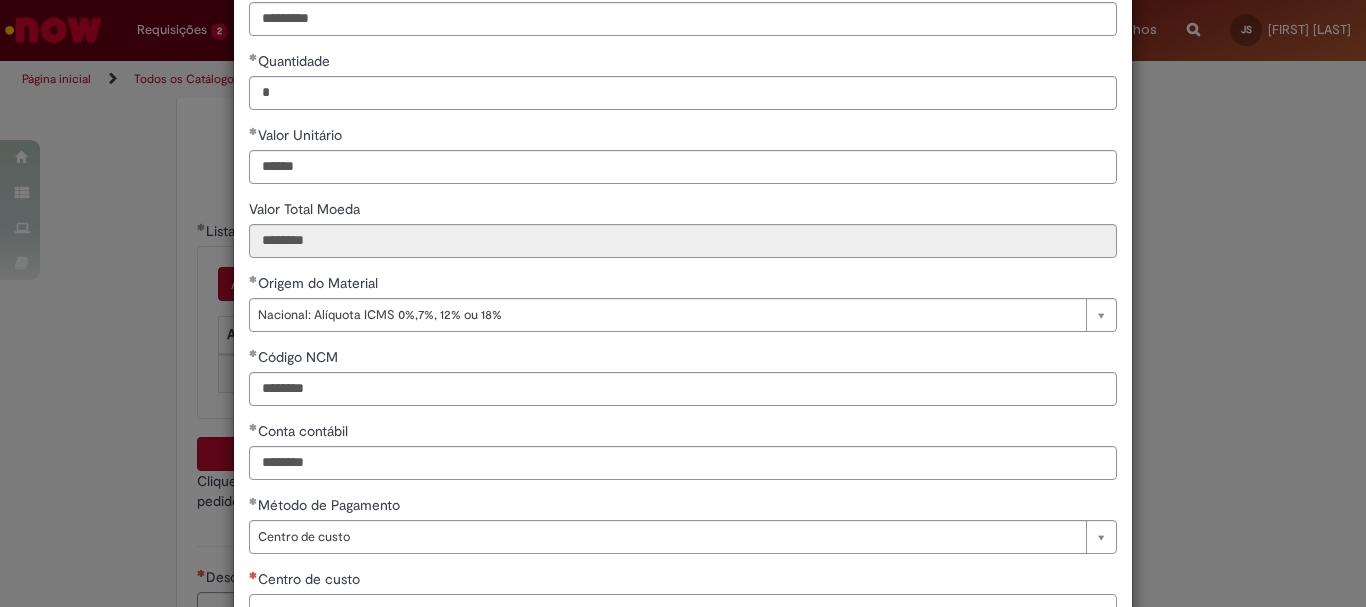 click on "Centro de custo" at bounding box center (683, 611) 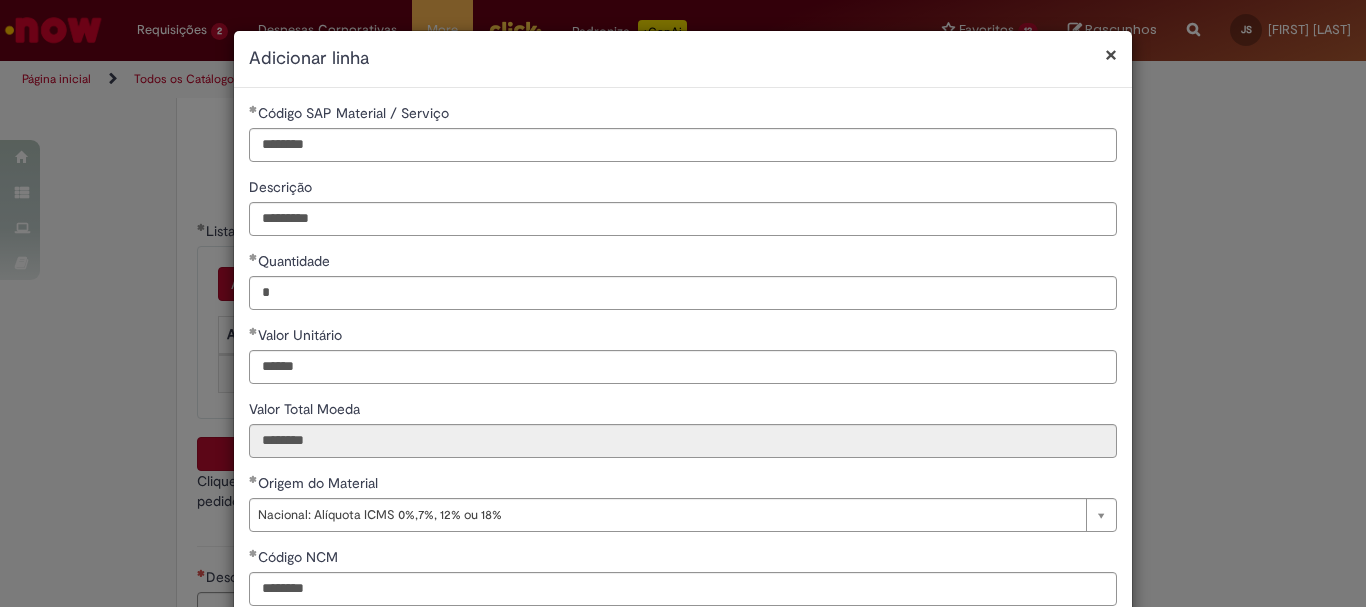 scroll, scrollTop: 200, scrollLeft: 0, axis: vertical 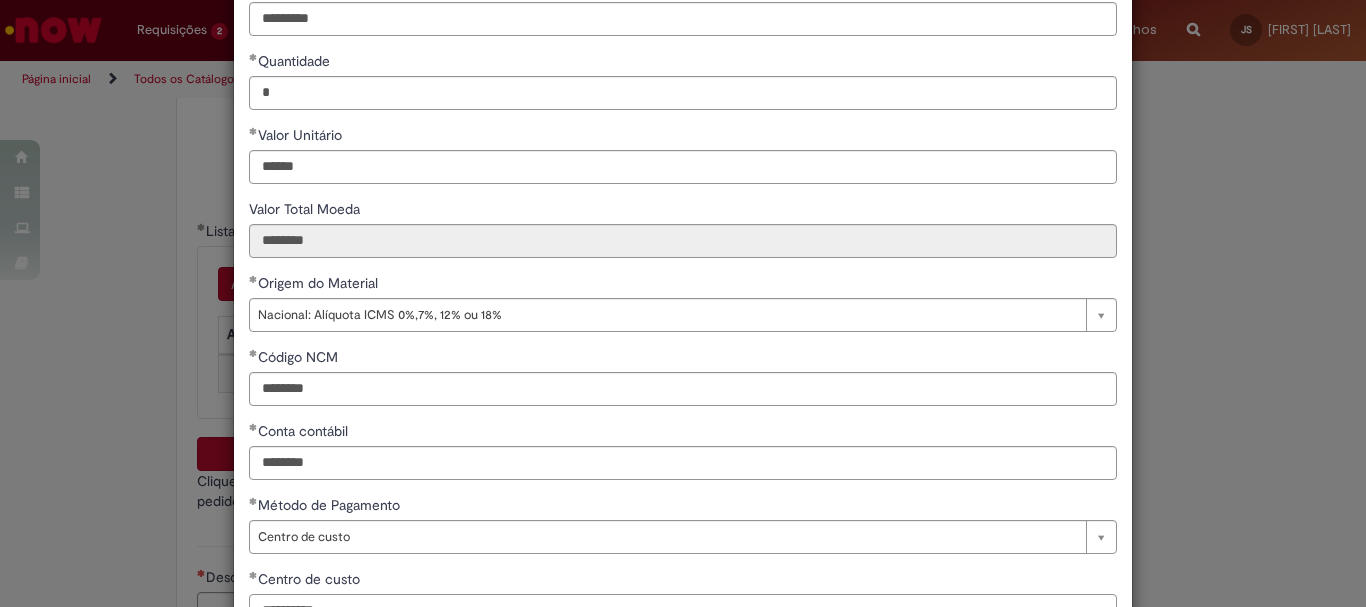 type on "**********" 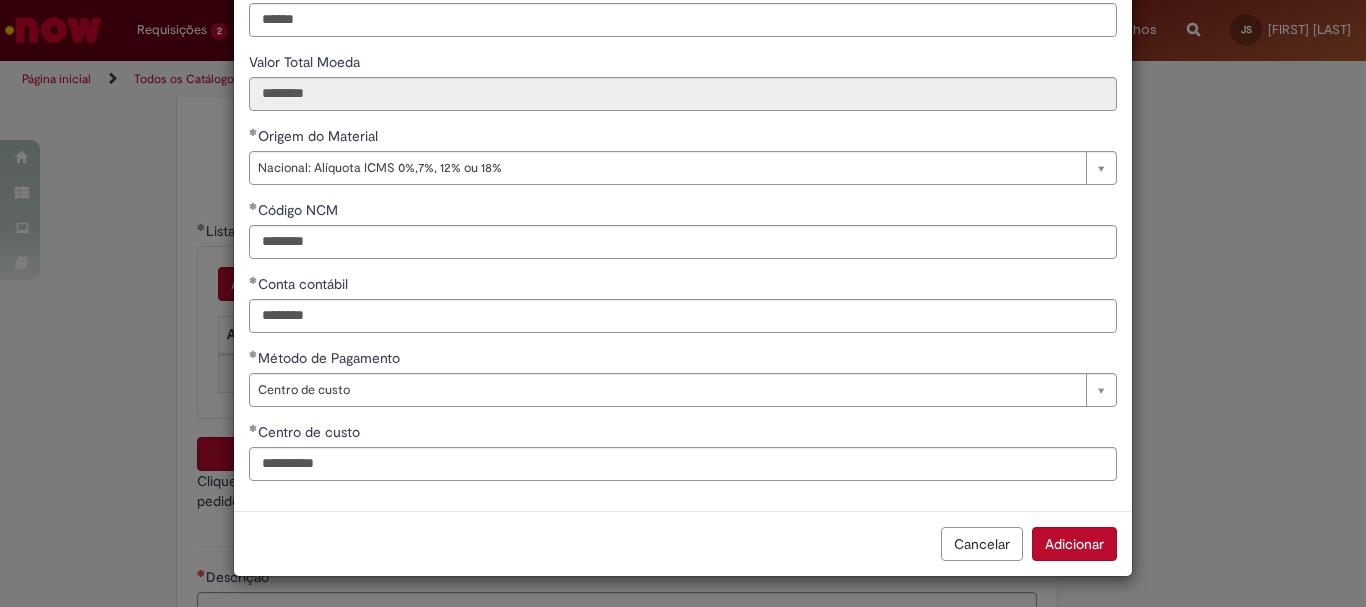 click on "Adicionar" at bounding box center [1074, 544] 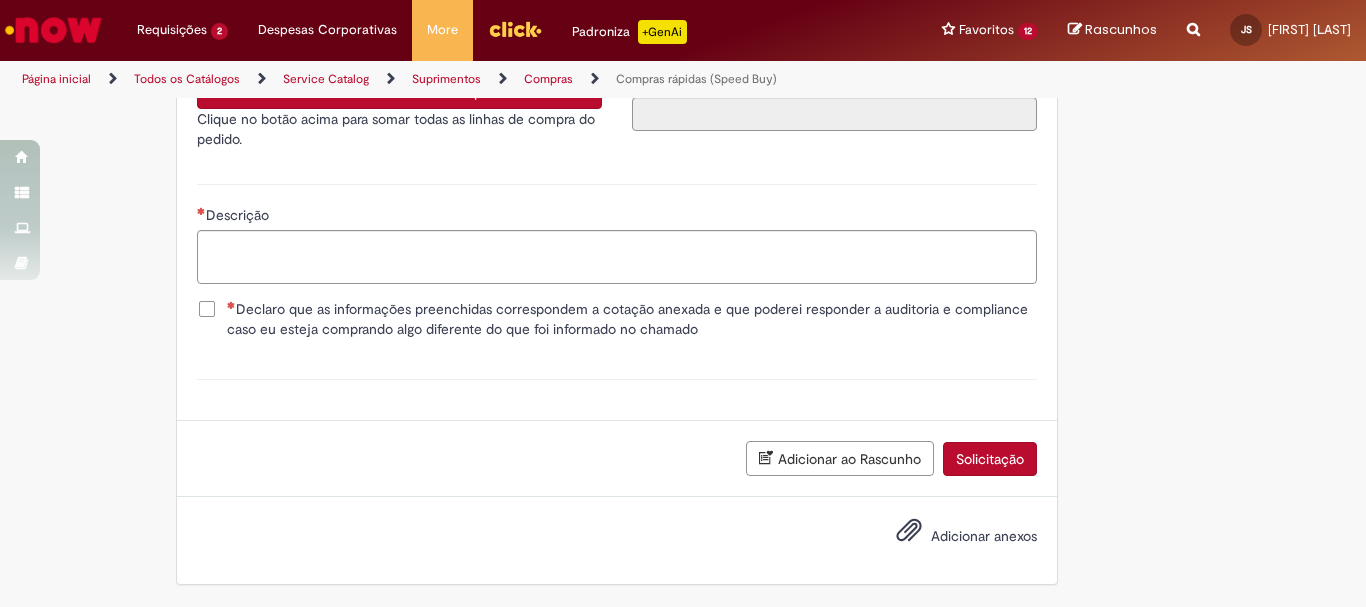 scroll, scrollTop: 3441, scrollLeft: 0, axis: vertical 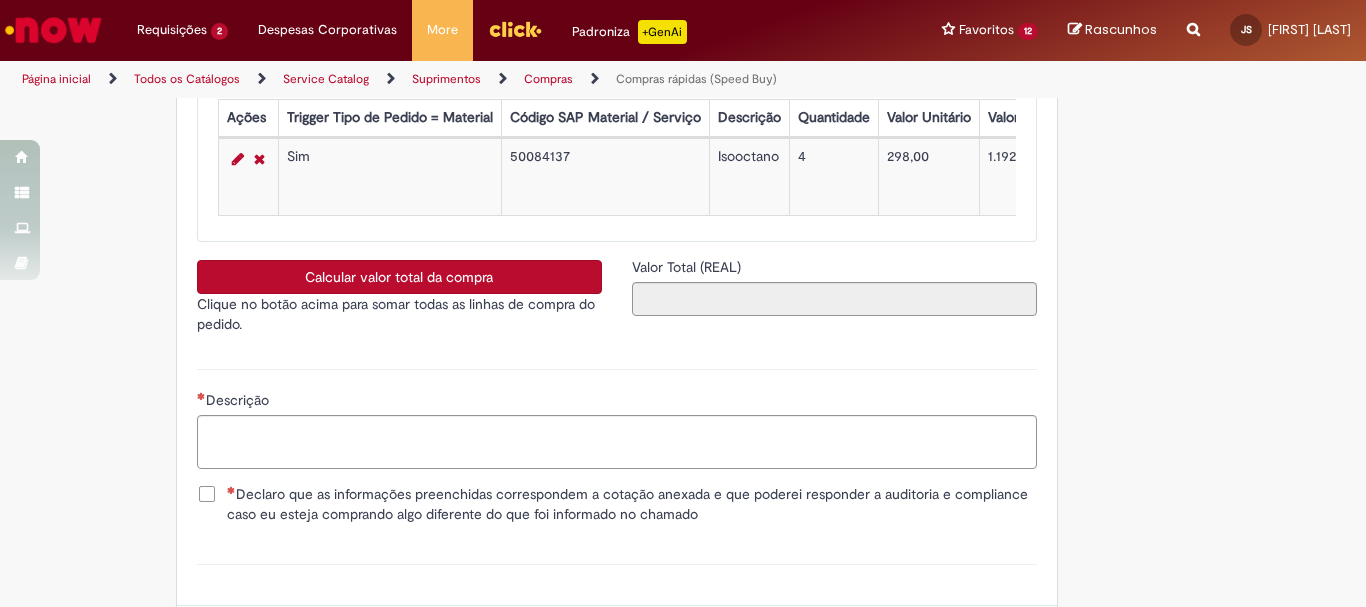 click on "Calcular valor total da compra" at bounding box center [399, 277] 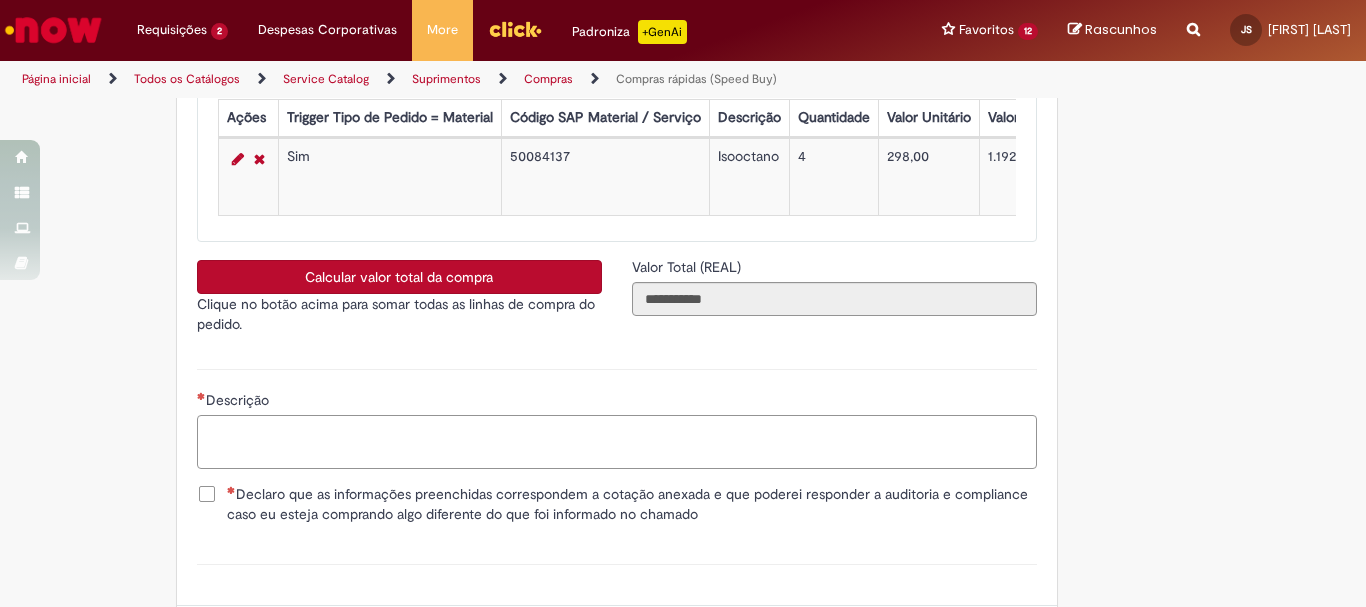 click on "Descrição" at bounding box center [617, 442] 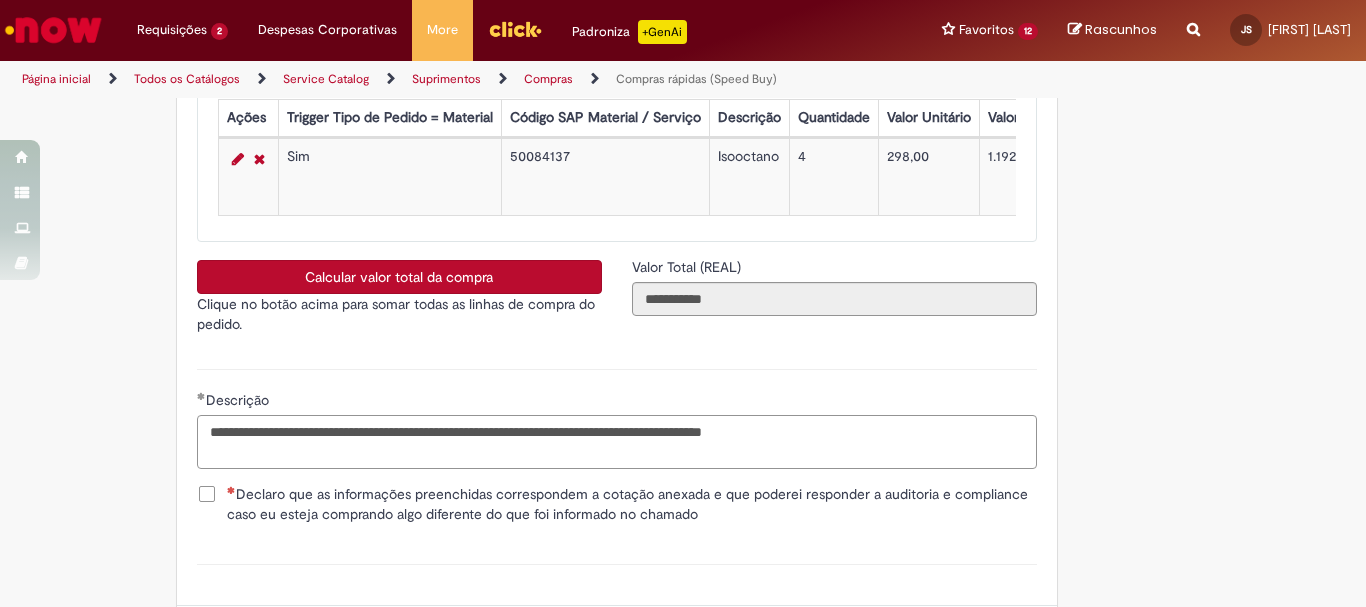 type on "**********" 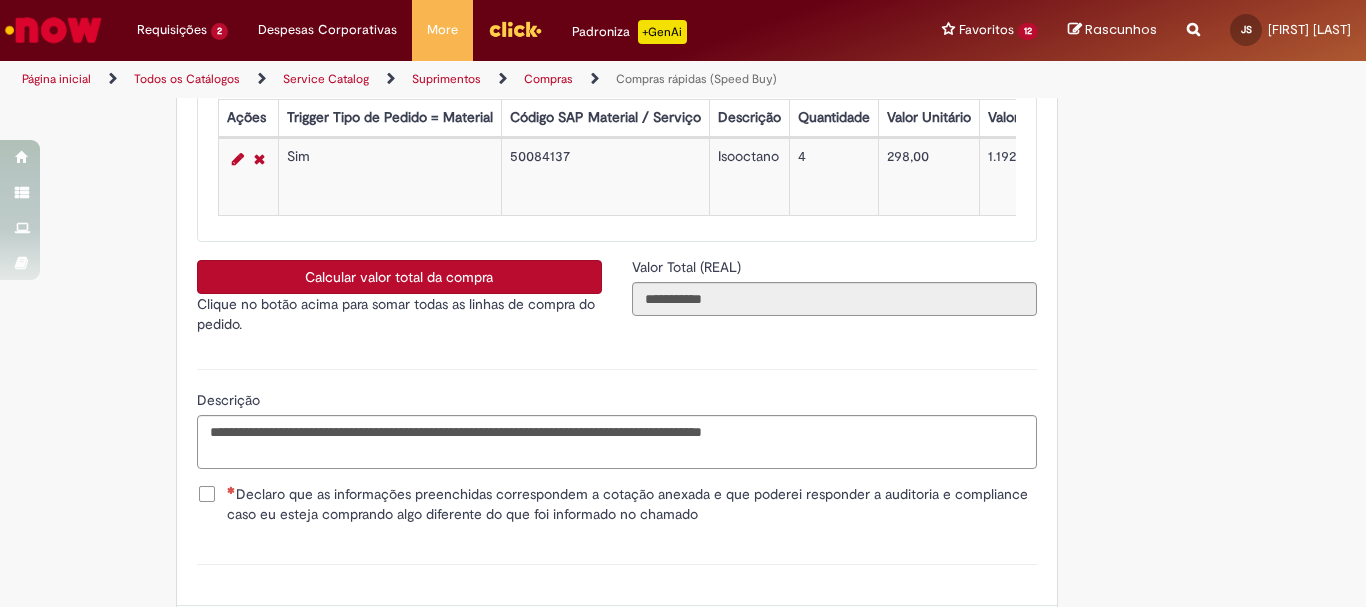 click on "Declaro que as informações preenchidas correspondem a cotação anexada e que poderei responder a auditoria e compliance caso eu esteja comprando algo diferente do que foi informado no chamado" at bounding box center (617, 504) 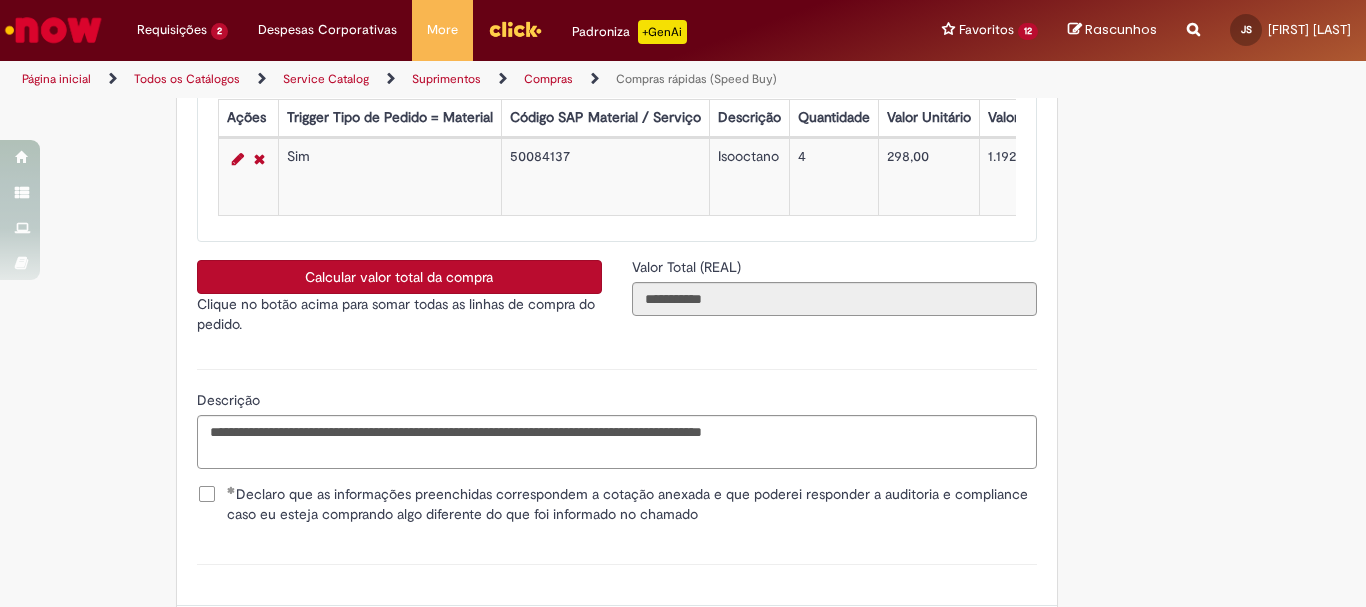 scroll, scrollTop: 3641, scrollLeft: 0, axis: vertical 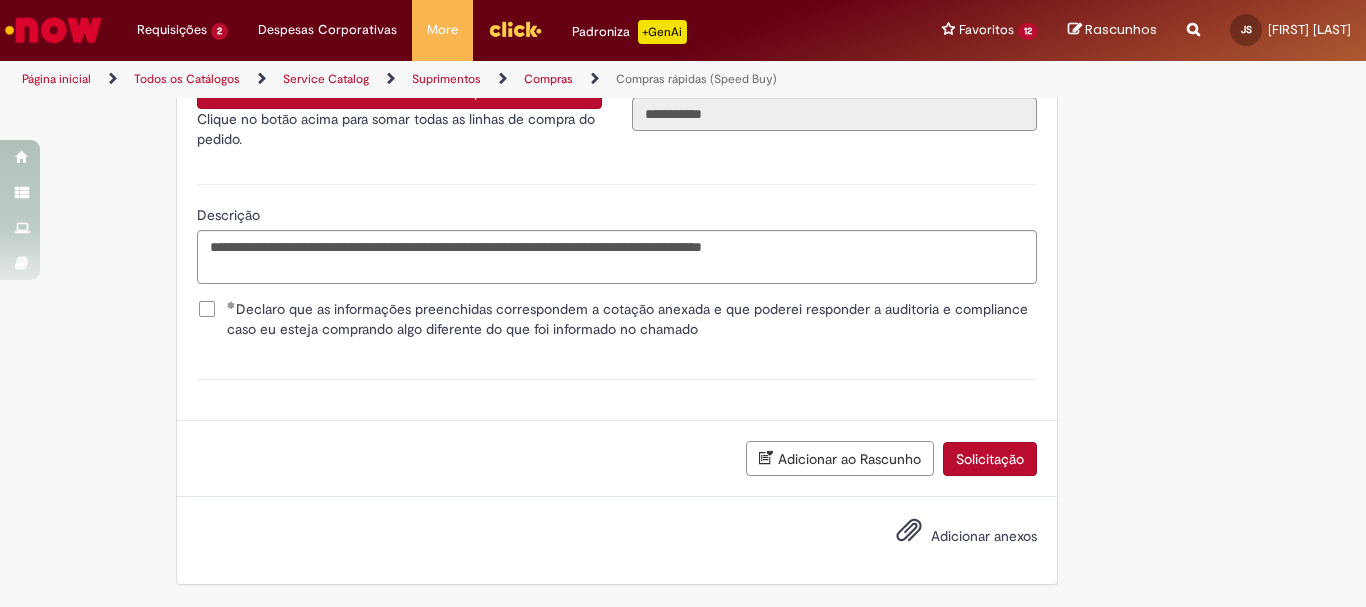 click on "Adicionar anexos" at bounding box center [952, 537] 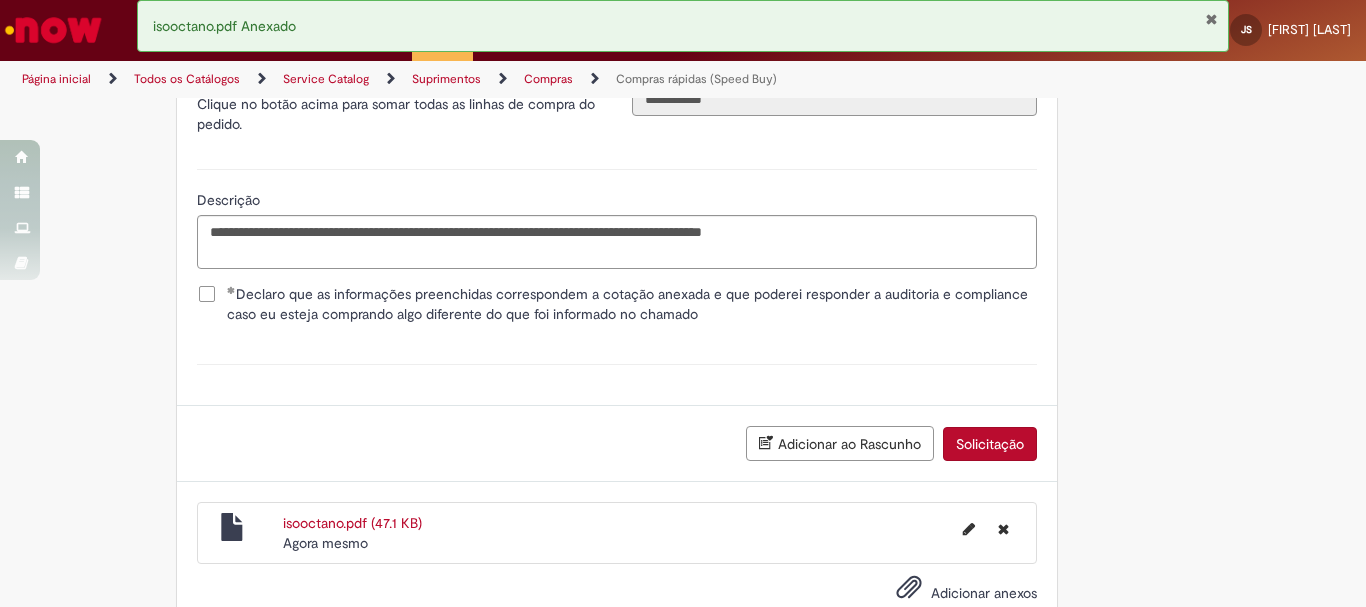 click on "Solicitação" at bounding box center (990, 444) 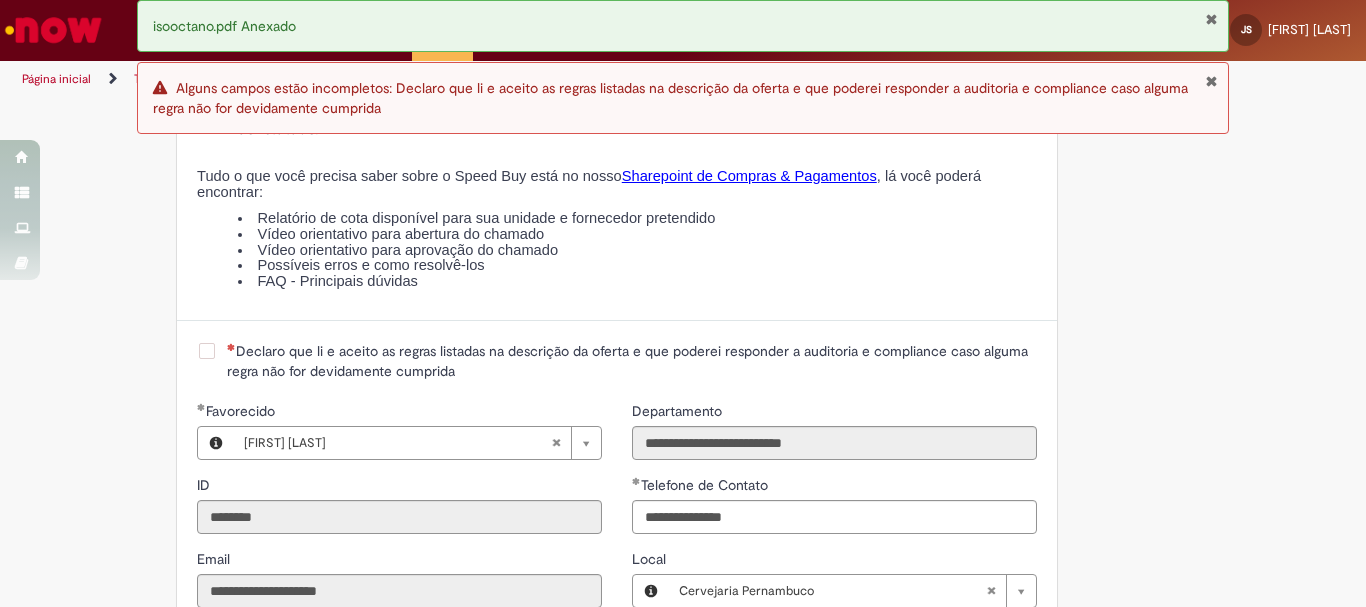 scroll, scrollTop: 2485, scrollLeft: 0, axis: vertical 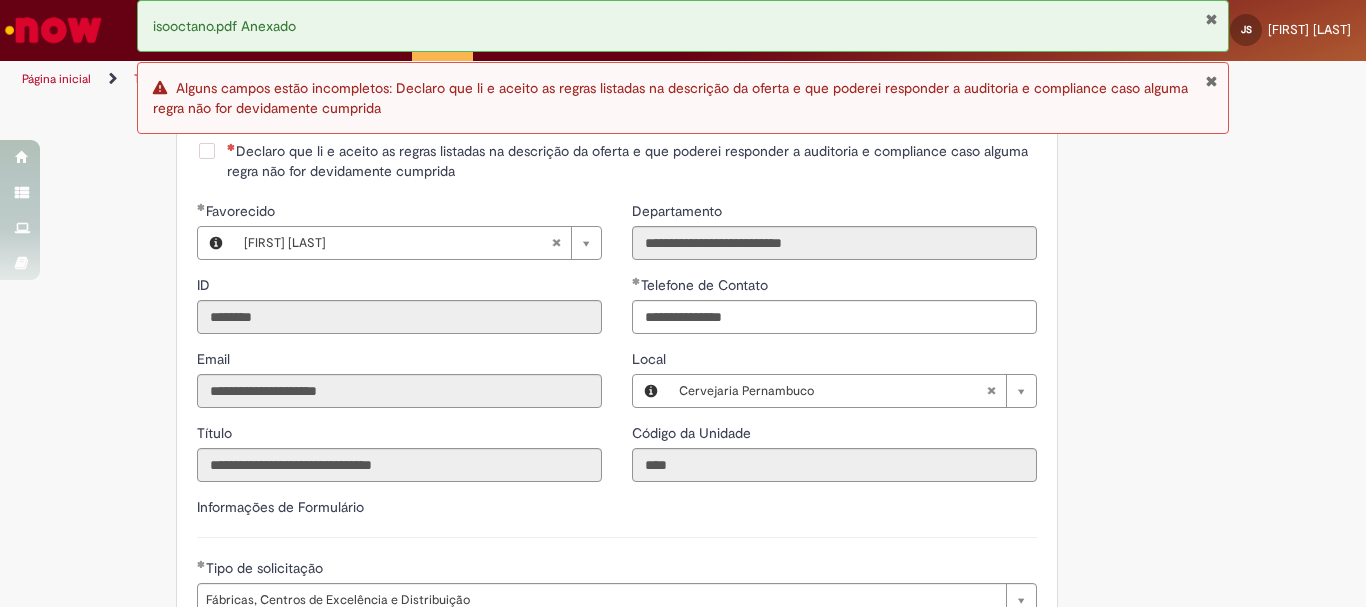 click on "Declaro que li e aceito as regras listadas na descrição da oferta e que poderei responder a auditoria e compliance caso alguma regra não for devidamente cumprida" at bounding box center [632, 161] 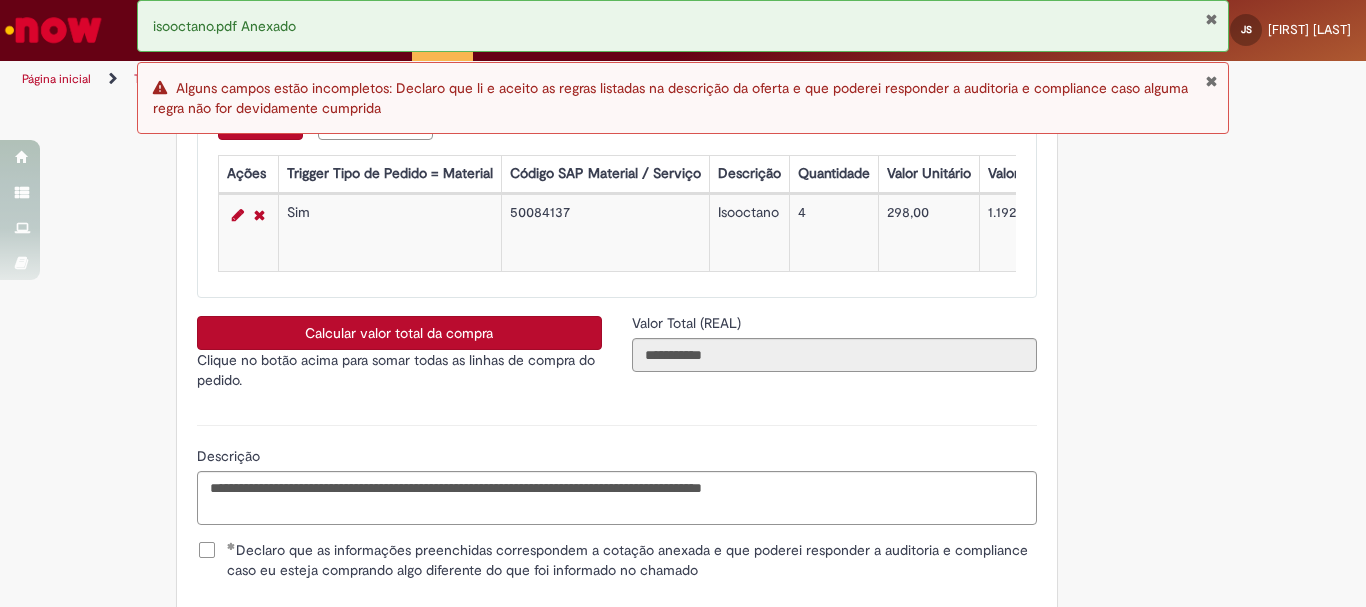 scroll, scrollTop: 3585, scrollLeft: 0, axis: vertical 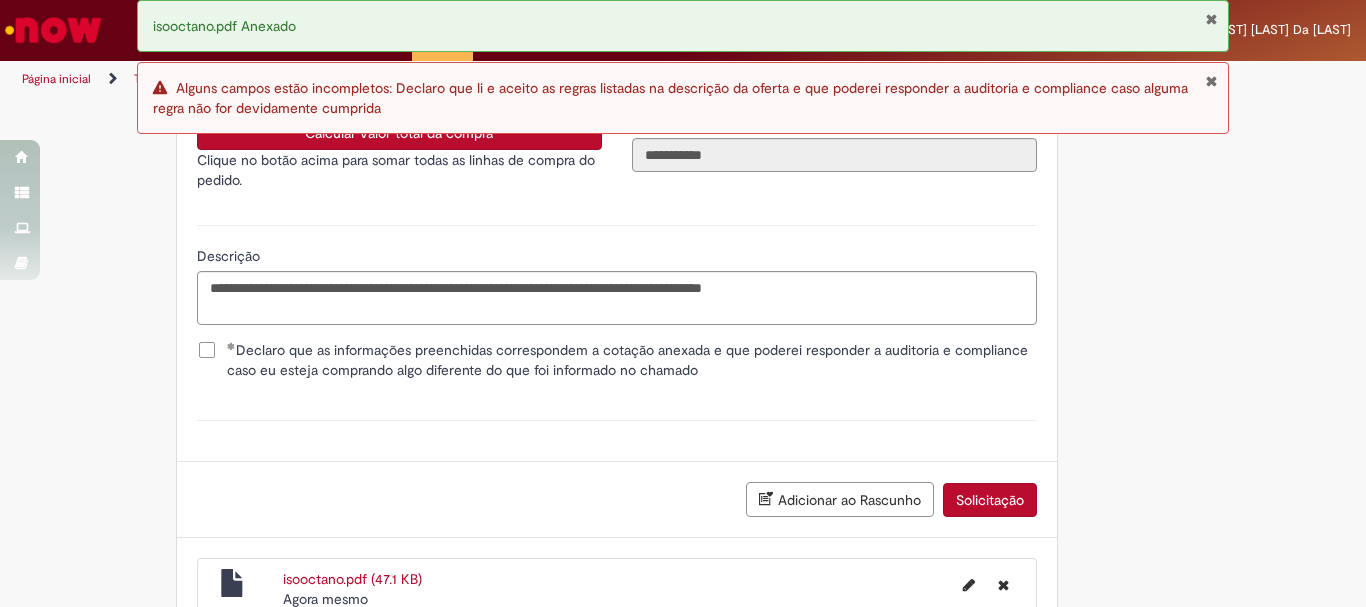 click on "Solicitação" 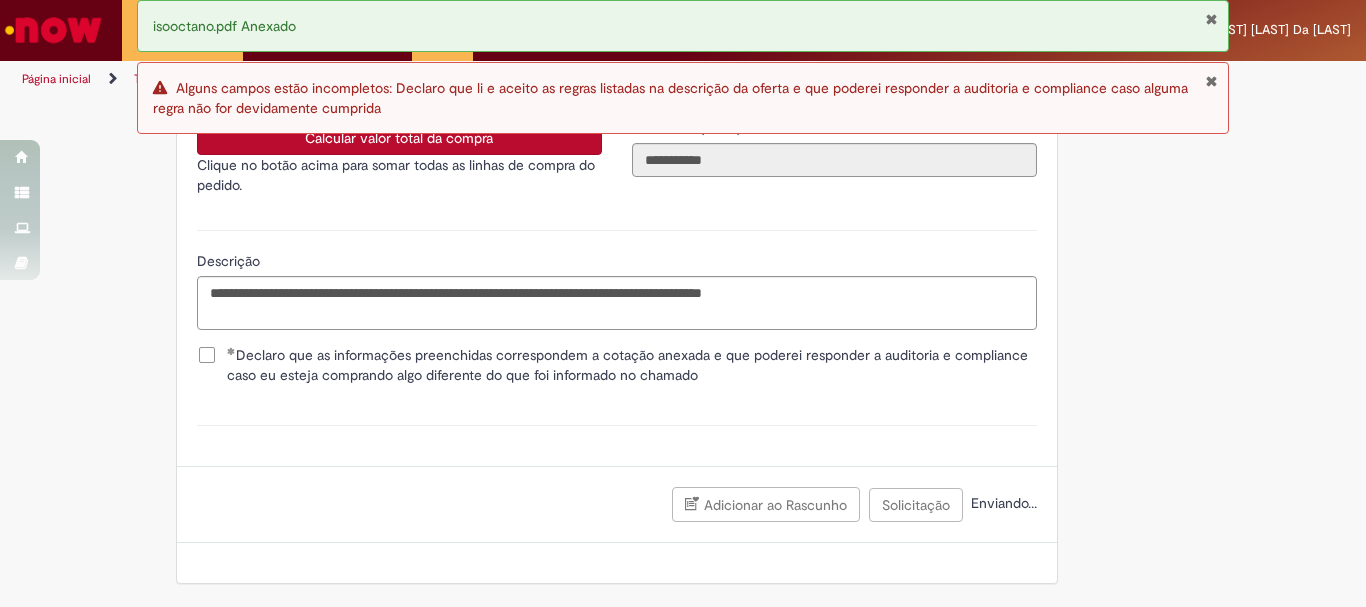 click 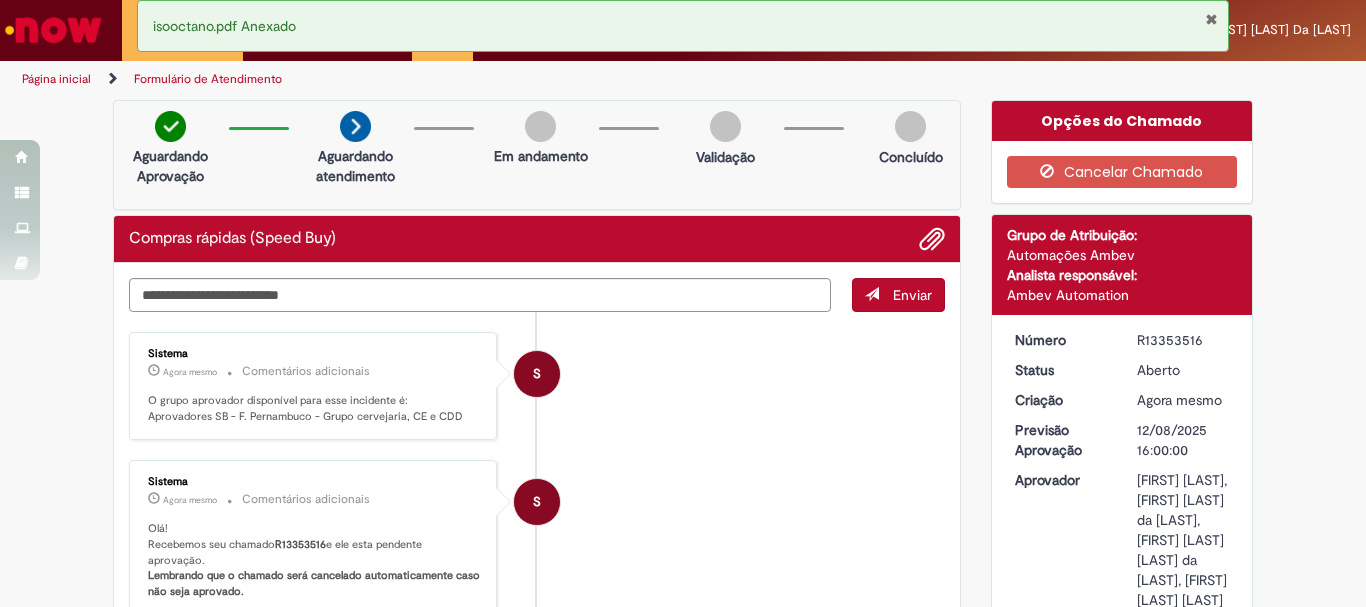 scroll, scrollTop: 100, scrollLeft: 0, axis: vertical 